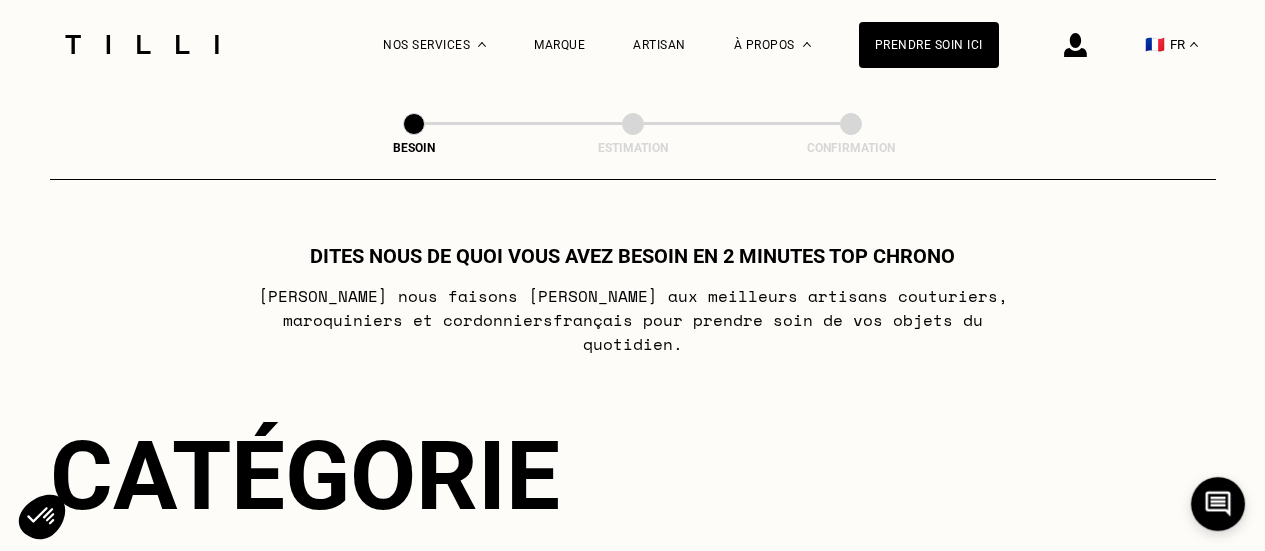 scroll, scrollTop: 0, scrollLeft: 0, axis: both 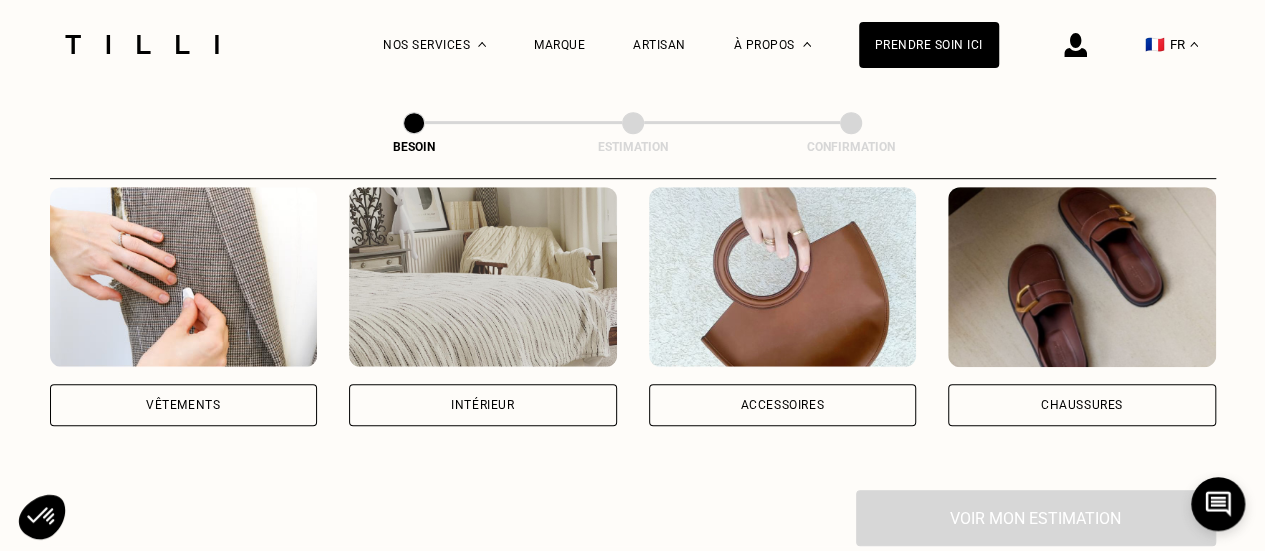 click on "Catégorie Vêtements Intérieur Accessoires Chaussures Voir mon estimation" at bounding box center [633, 278] 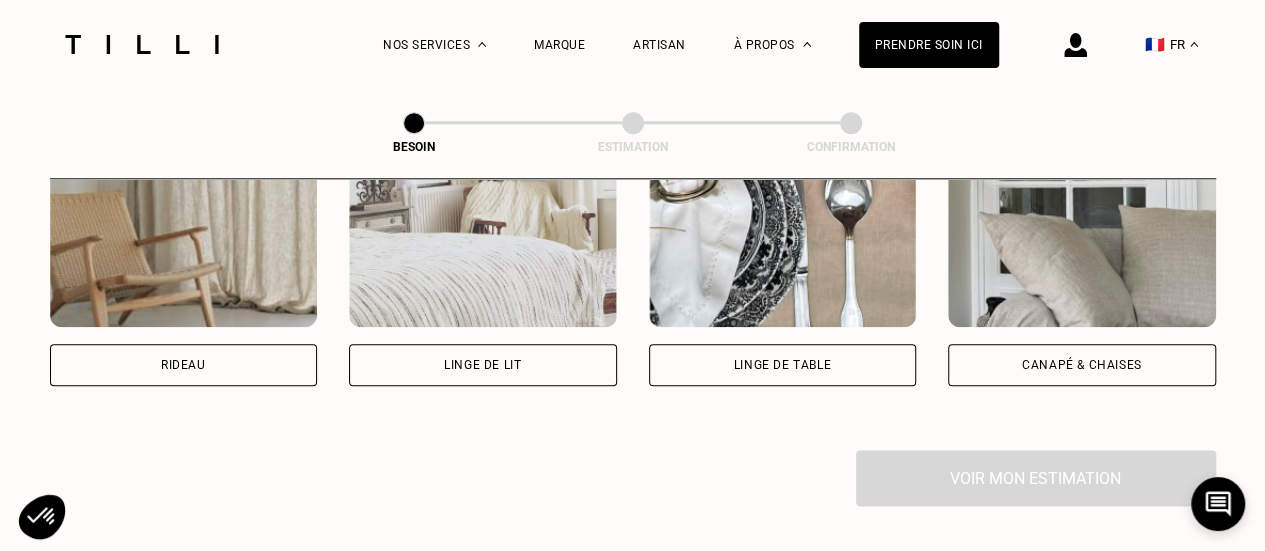 scroll, scrollTop: 992, scrollLeft: 0, axis: vertical 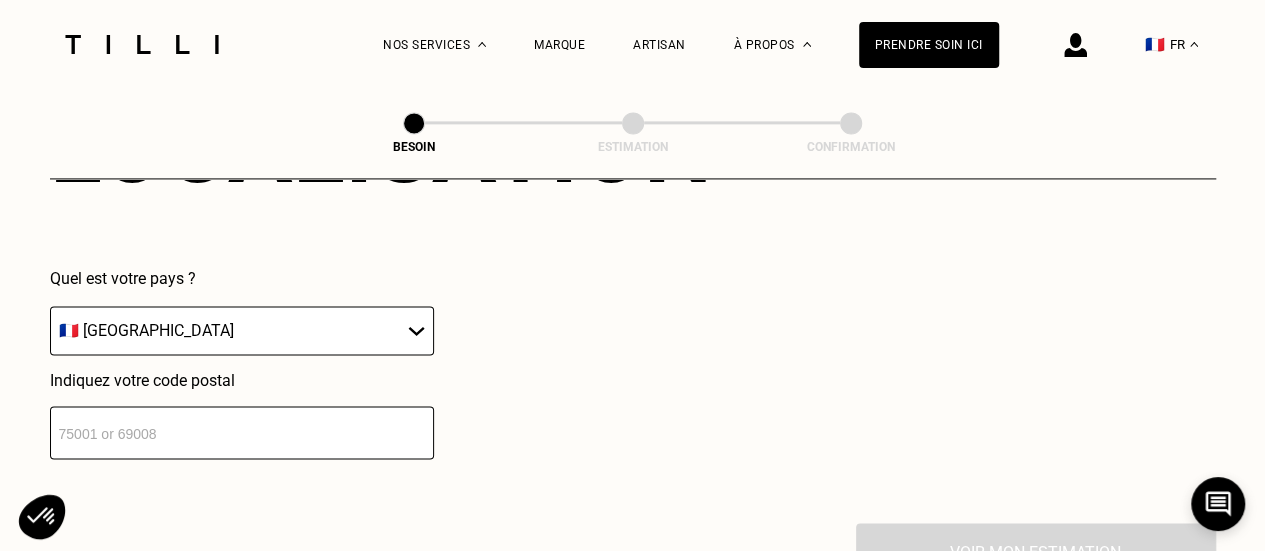 click at bounding box center (242, 432) 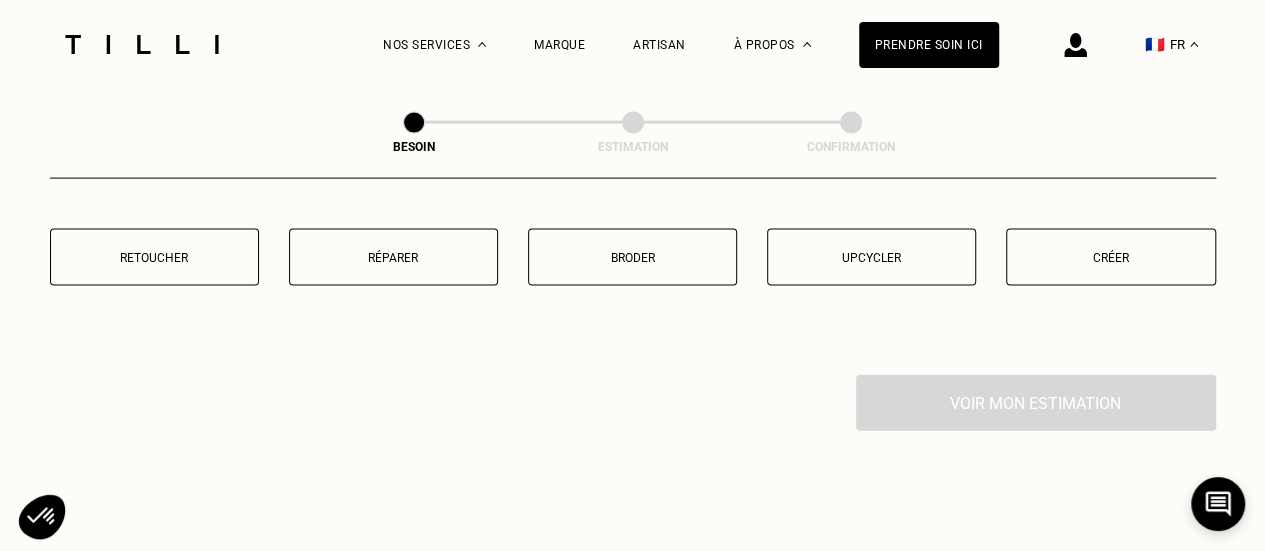 scroll, scrollTop: 2072, scrollLeft: 0, axis: vertical 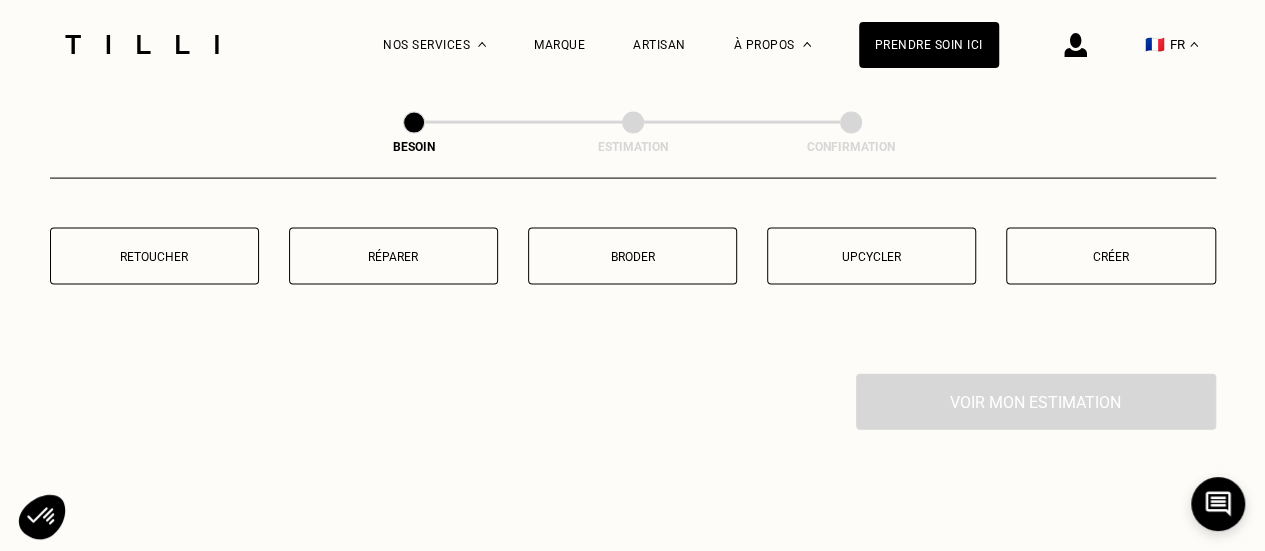 type on "92200" 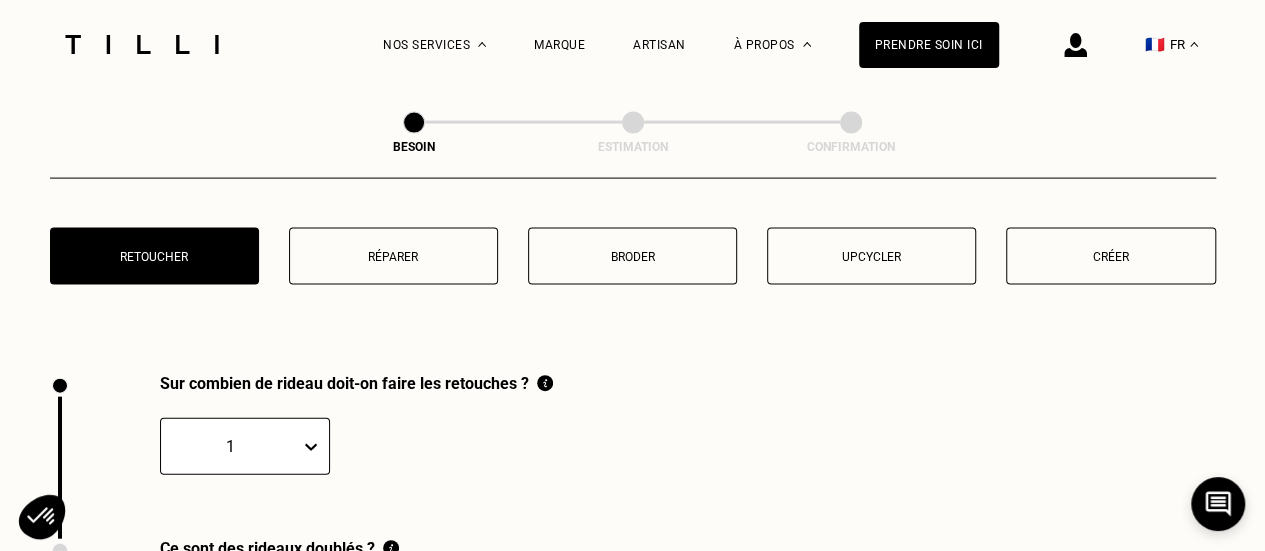 scroll, scrollTop: 2209, scrollLeft: 0, axis: vertical 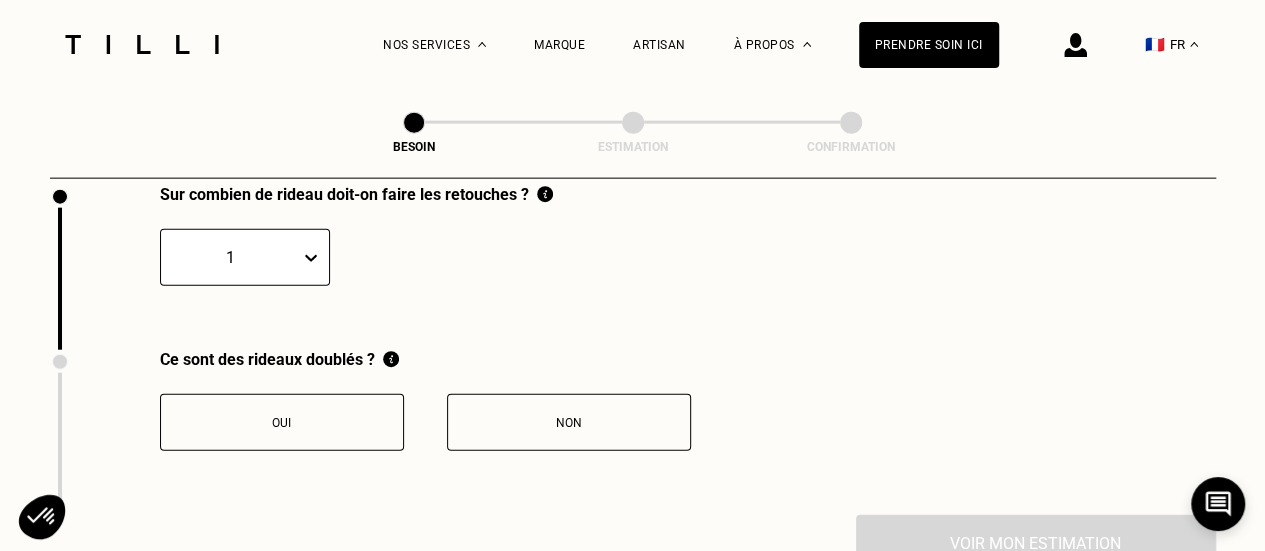 click on "1" at bounding box center (245, 257) 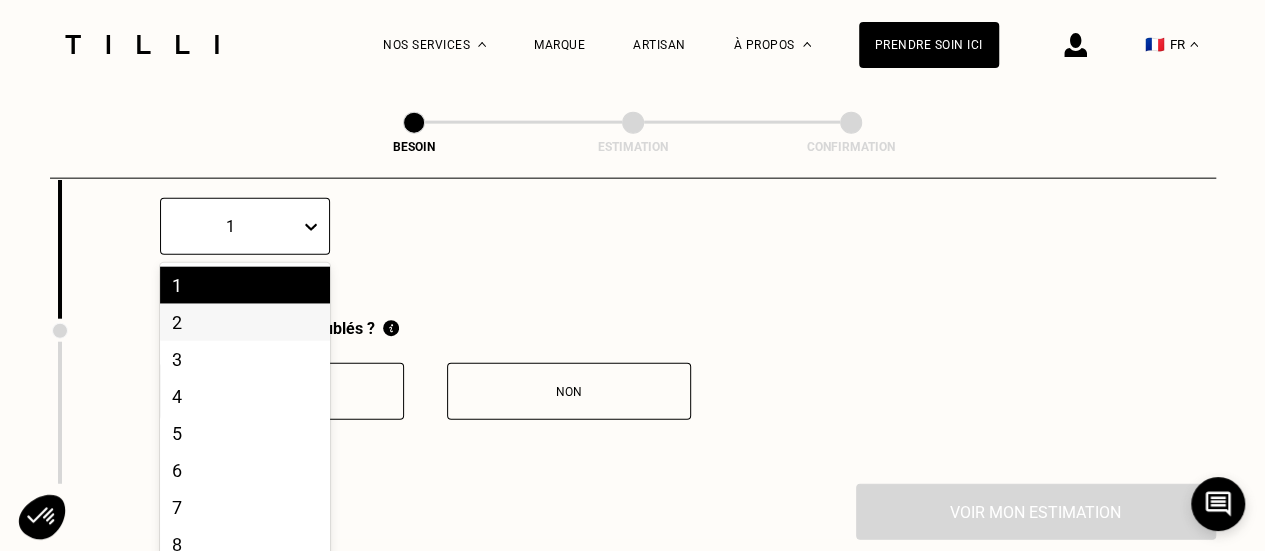 scroll, scrollTop: 2299, scrollLeft: 0, axis: vertical 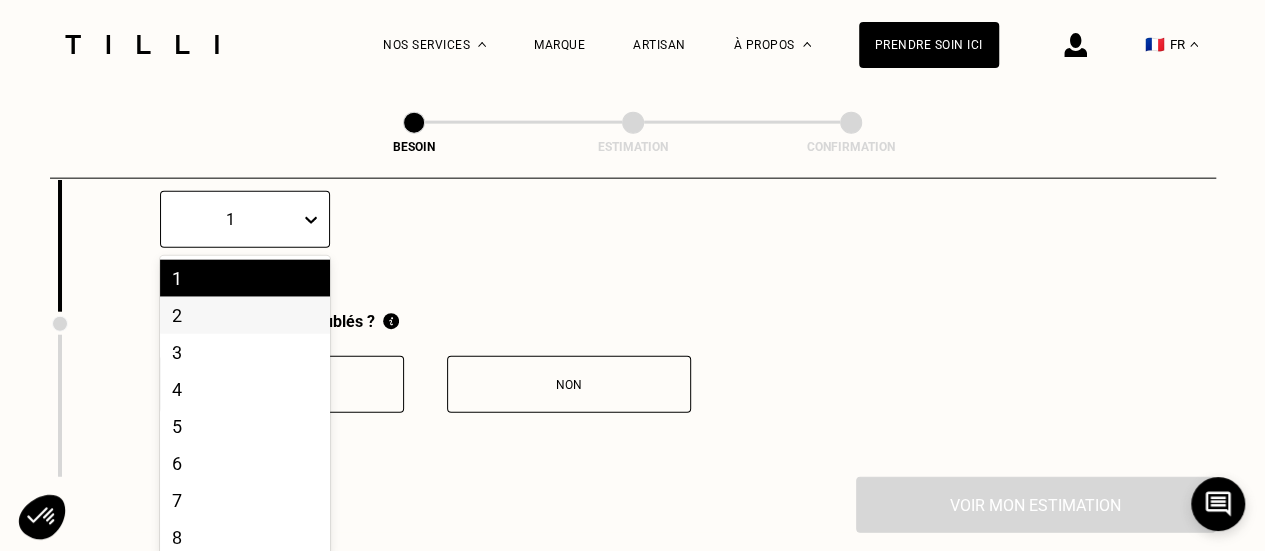 click on "2" at bounding box center (245, 315) 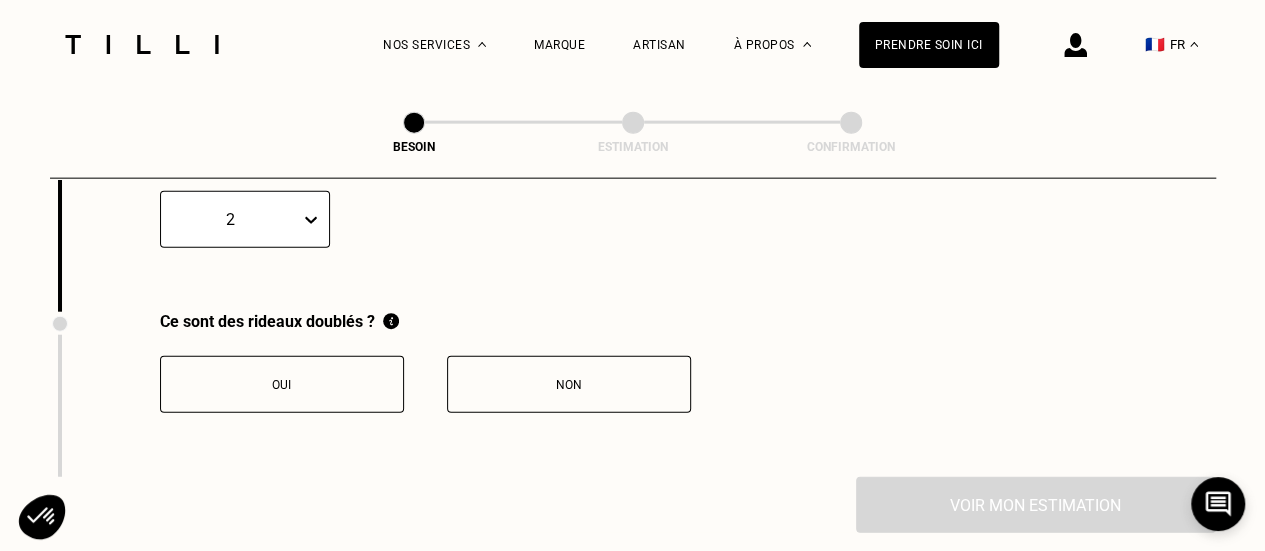 click on "Non" at bounding box center (569, 384) 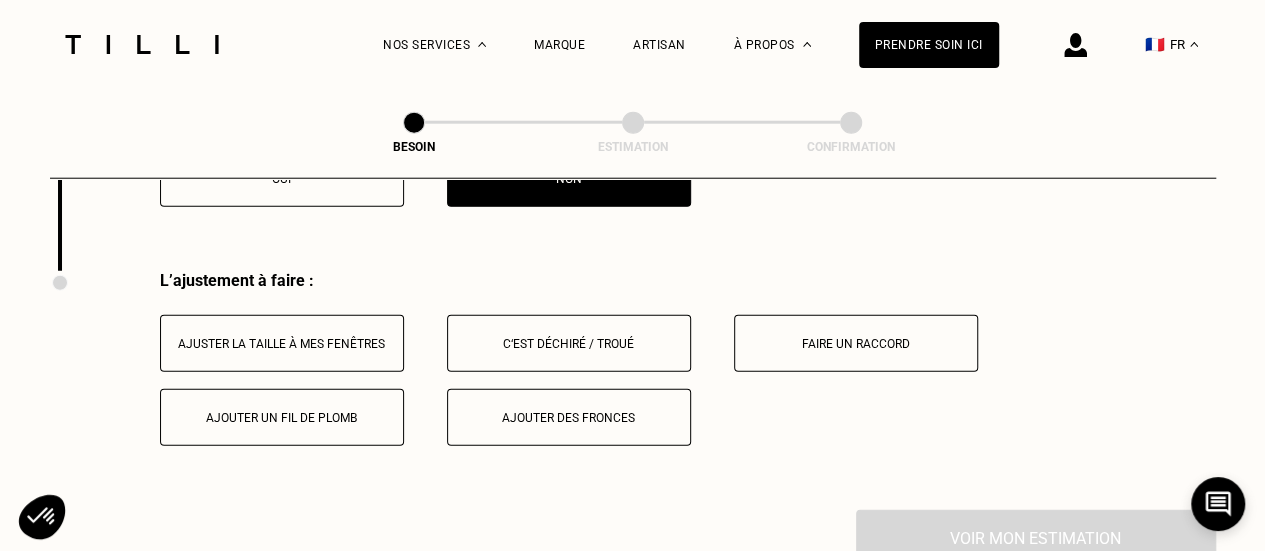 scroll, scrollTop: 2540, scrollLeft: 0, axis: vertical 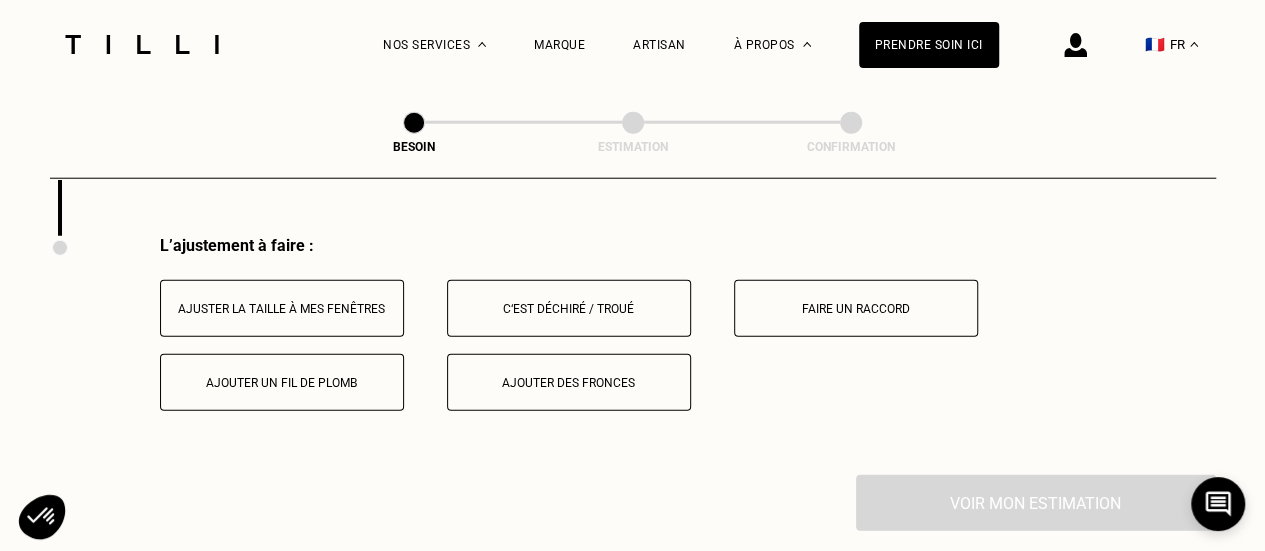 click on "Ajuster la taille à mes fenêtres" at bounding box center (282, 309) 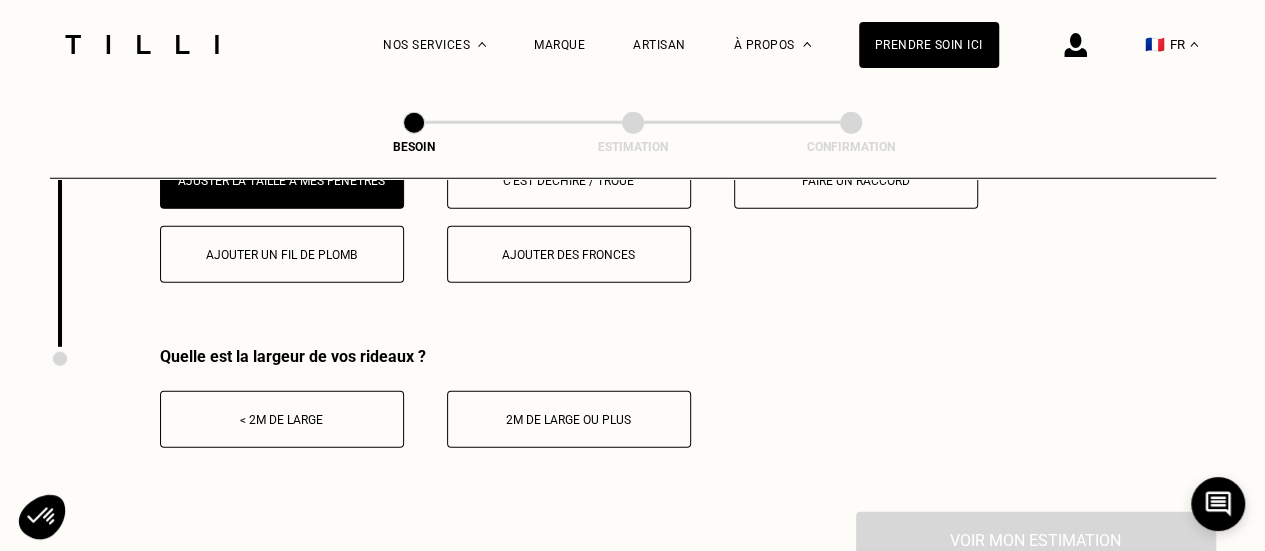 scroll, scrollTop: 2671, scrollLeft: 0, axis: vertical 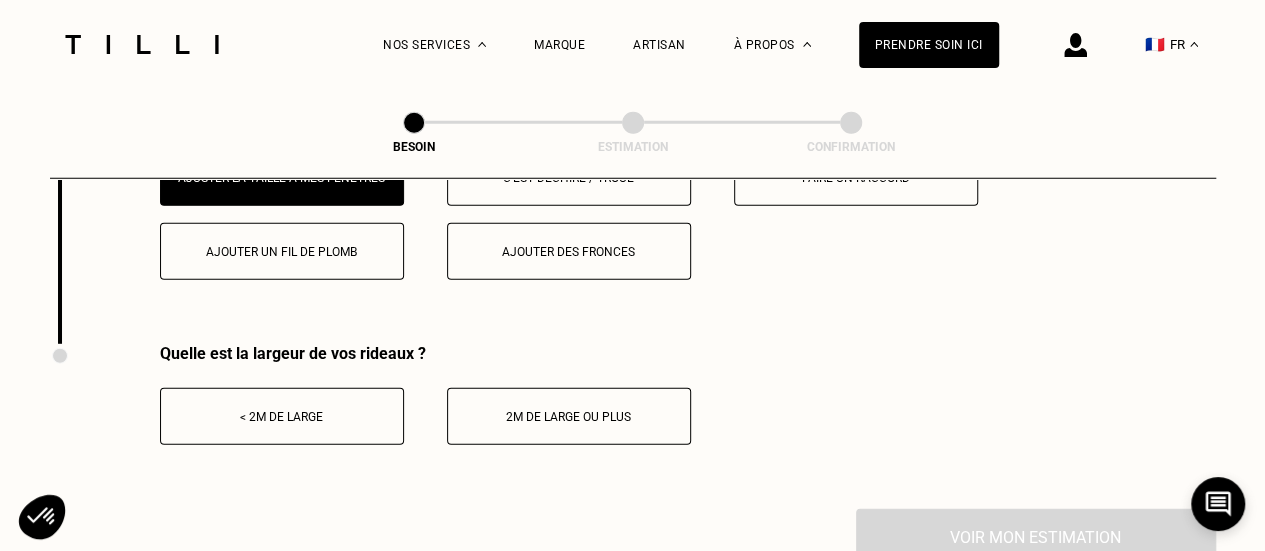 click on "2m de large ou plus" at bounding box center [569, 416] 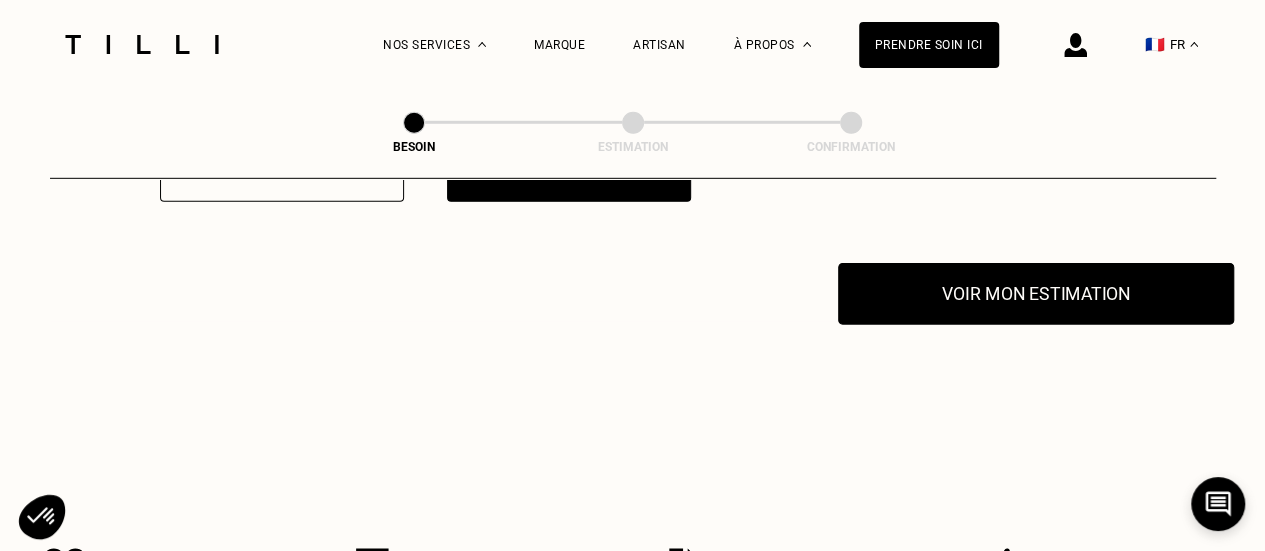 scroll, scrollTop: 2916, scrollLeft: 0, axis: vertical 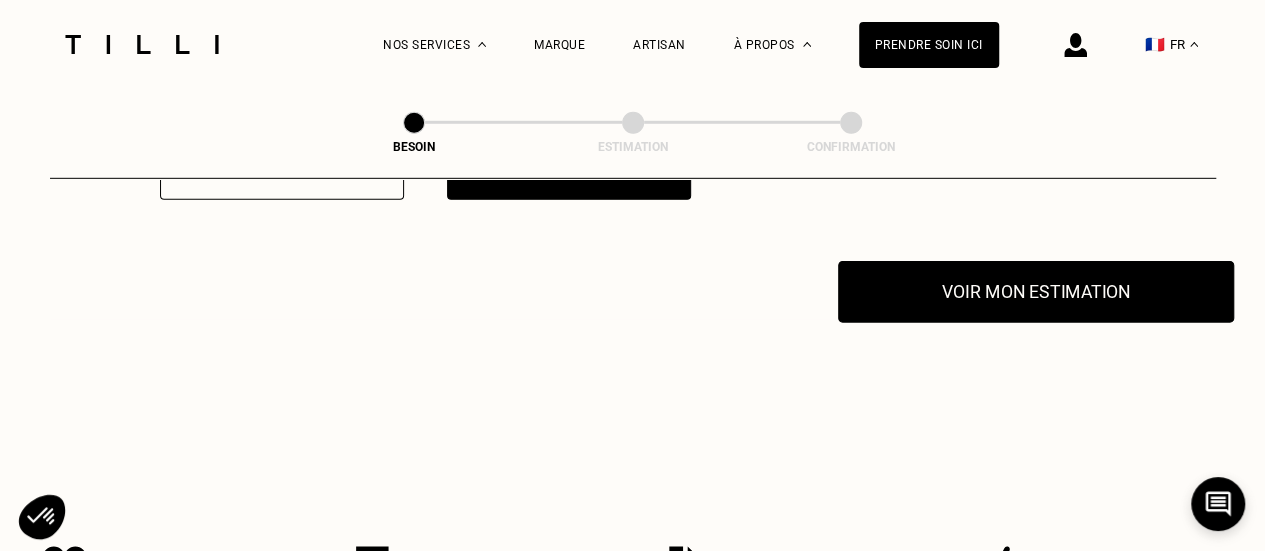click on "Voir mon estimation" at bounding box center [1036, 292] 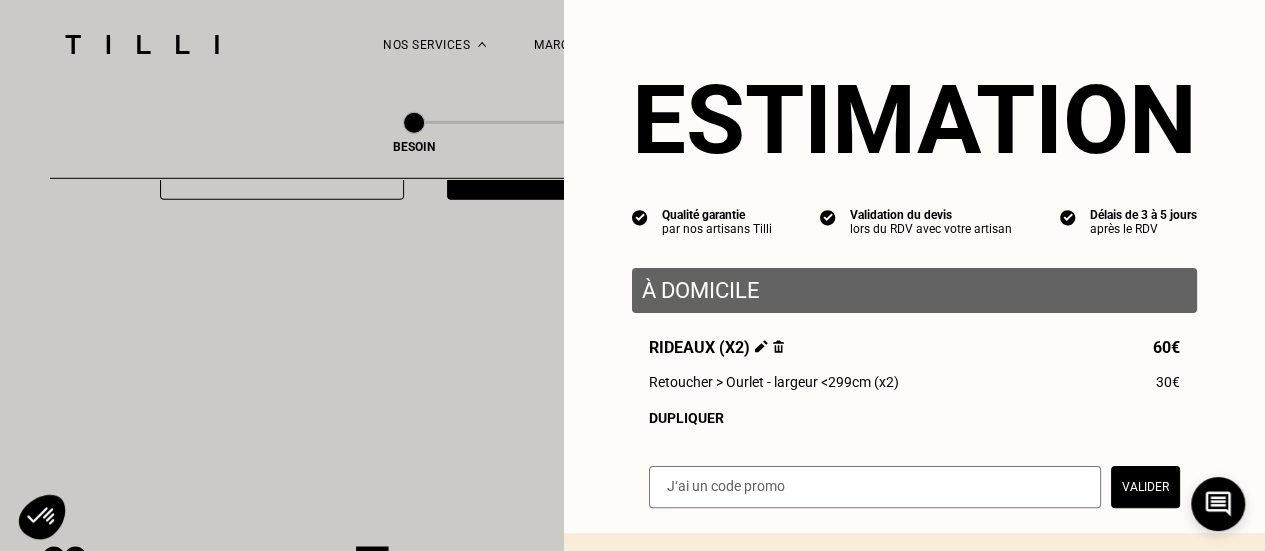scroll, scrollTop: 206, scrollLeft: 0, axis: vertical 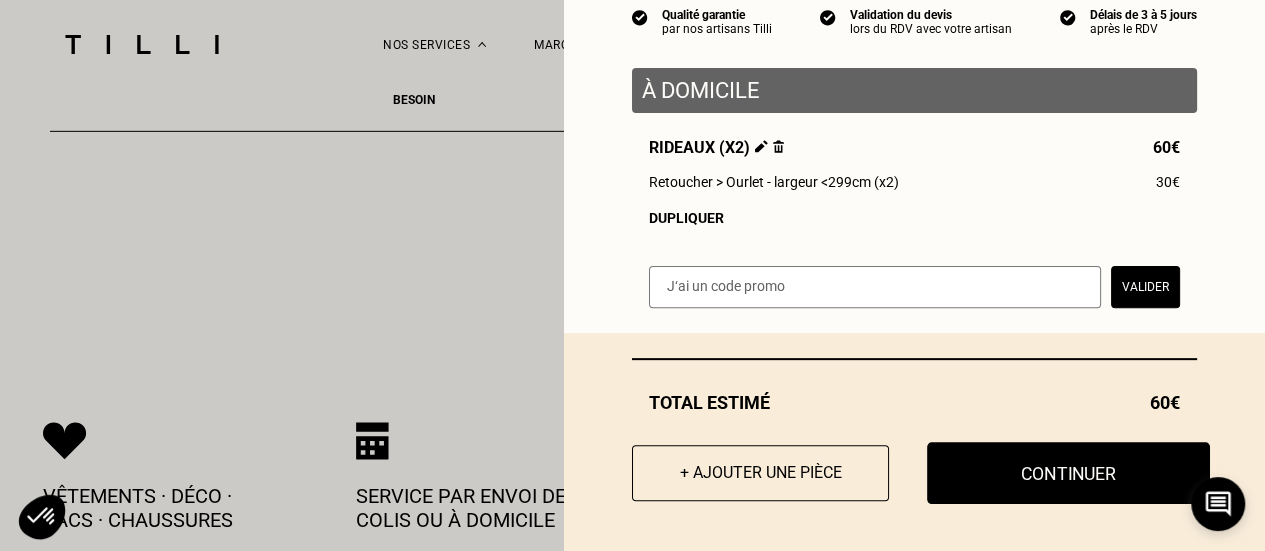 click on "Continuer" at bounding box center (1068, 473) 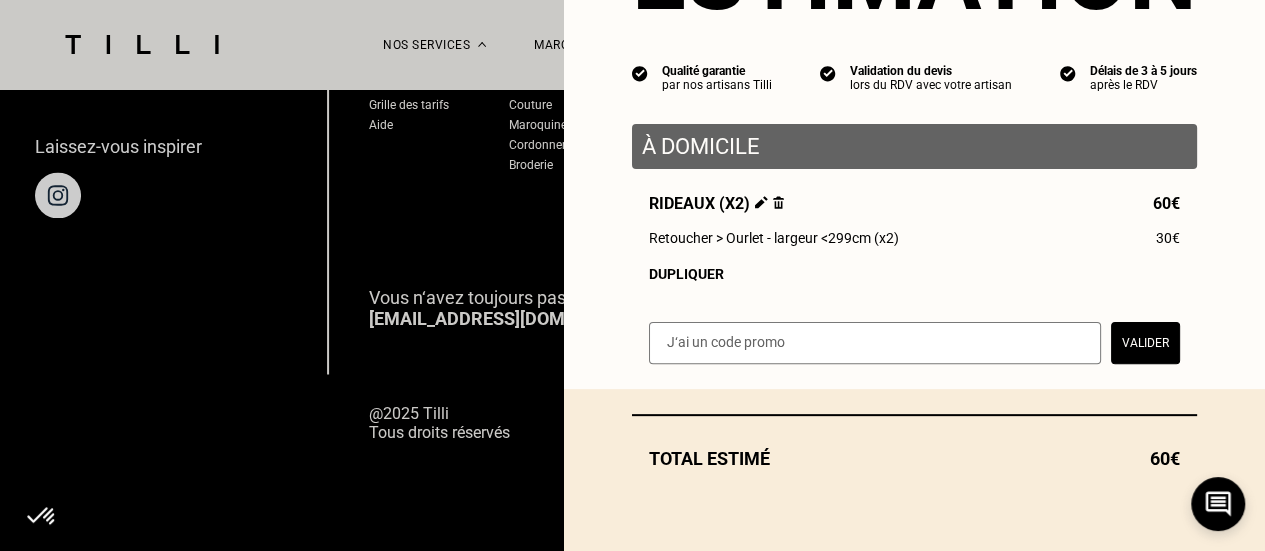 scroll, scrollTop: 1475, scrollLeft: 0, axis: vertical 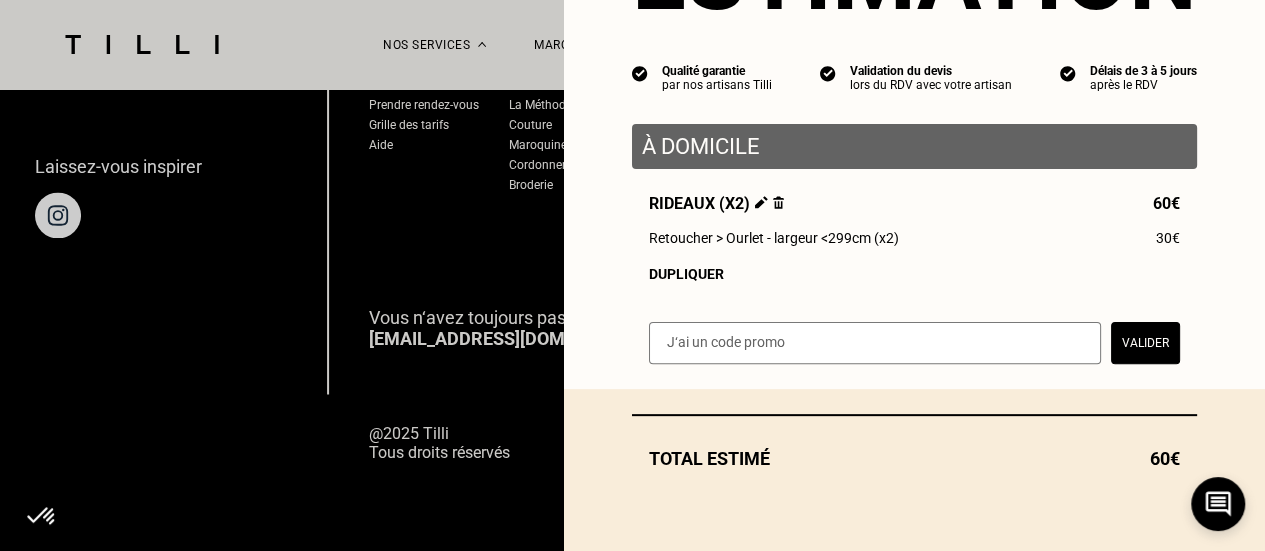 select on "FR" 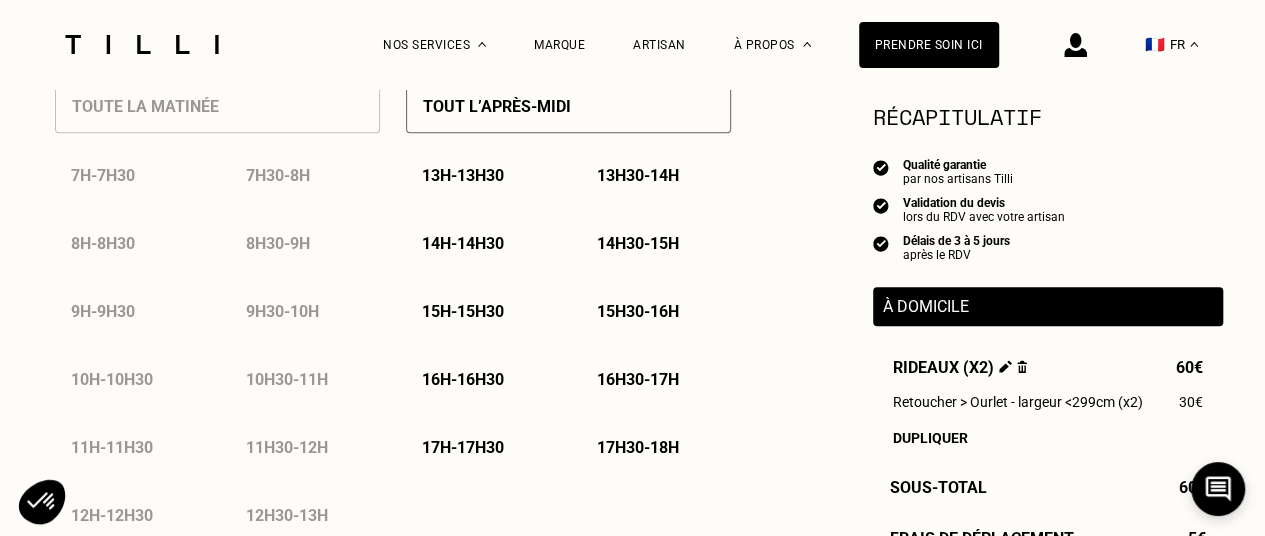 scroll, scrollTop: 1010, scrollLeft: 0, axis: vertical 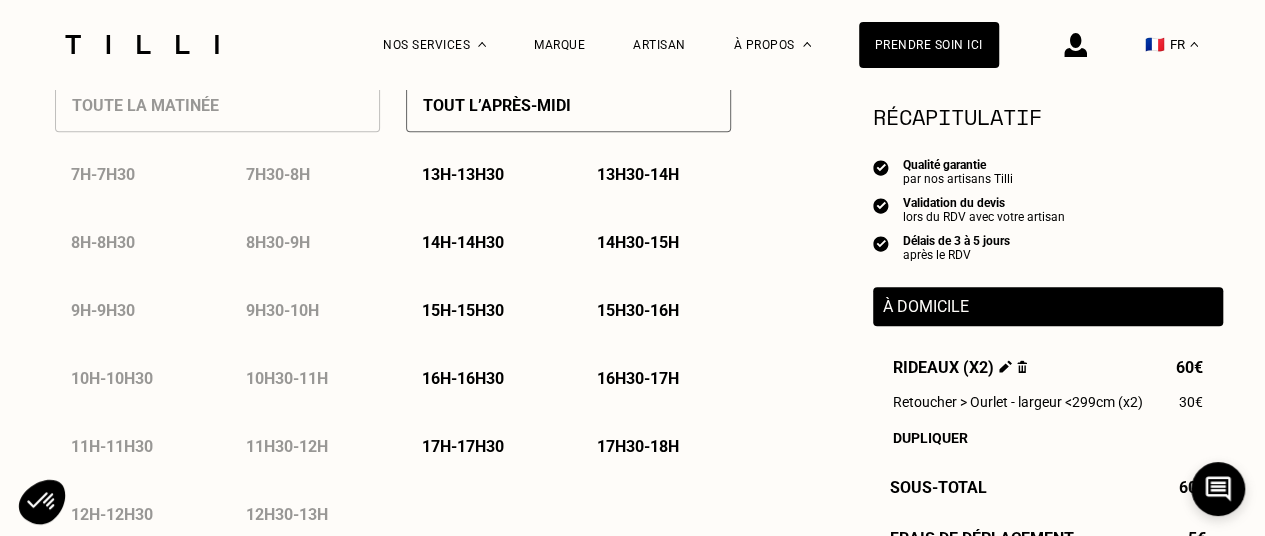 click on "17h  -  17h30" at bounding box center (481, 446) 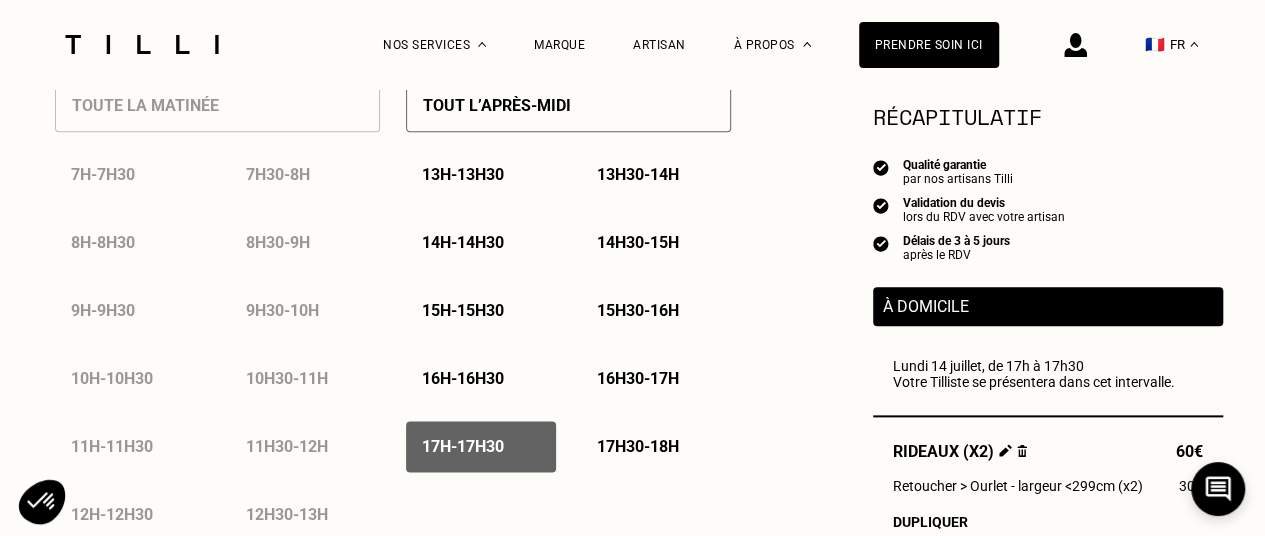 click on "17h30  -  18h" at bounding box center [656, 446] 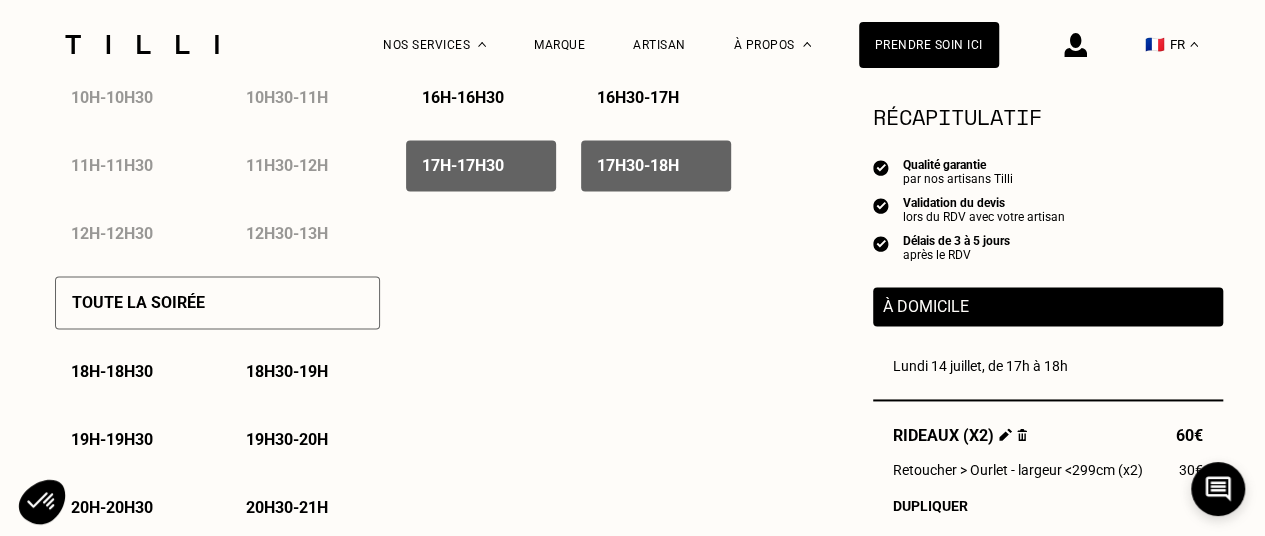 scroll, scrollTop: 1292, scrollLeft: 0, axis: vertical 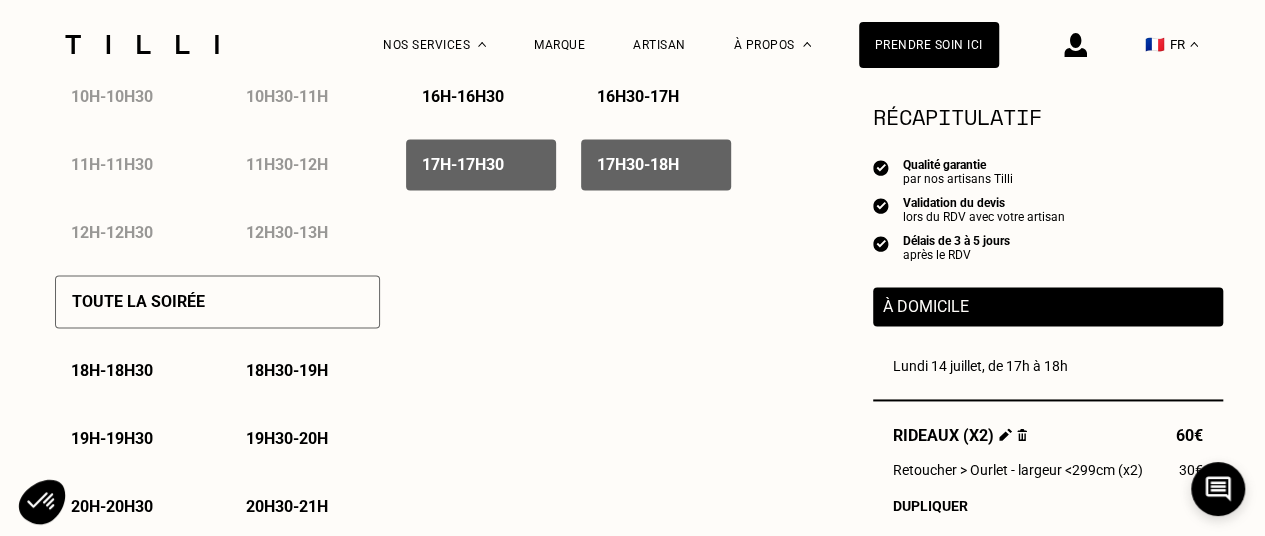 click on "18h  -  18h30" at bounding box center (112, 370) 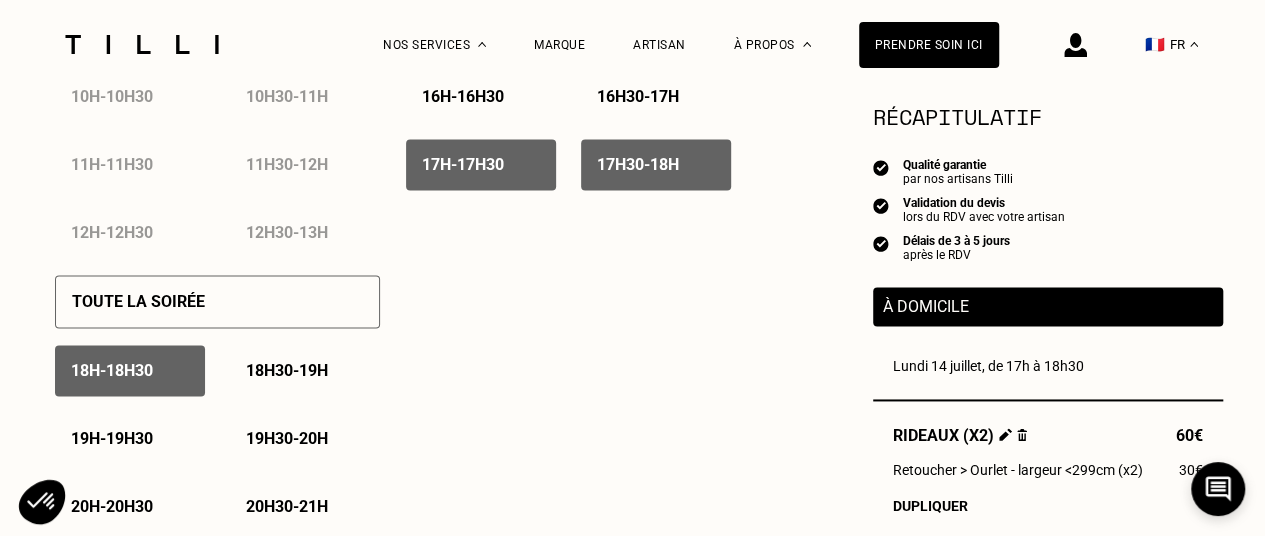 click on "18h30  -  19h" at bounding box center (287, 370) 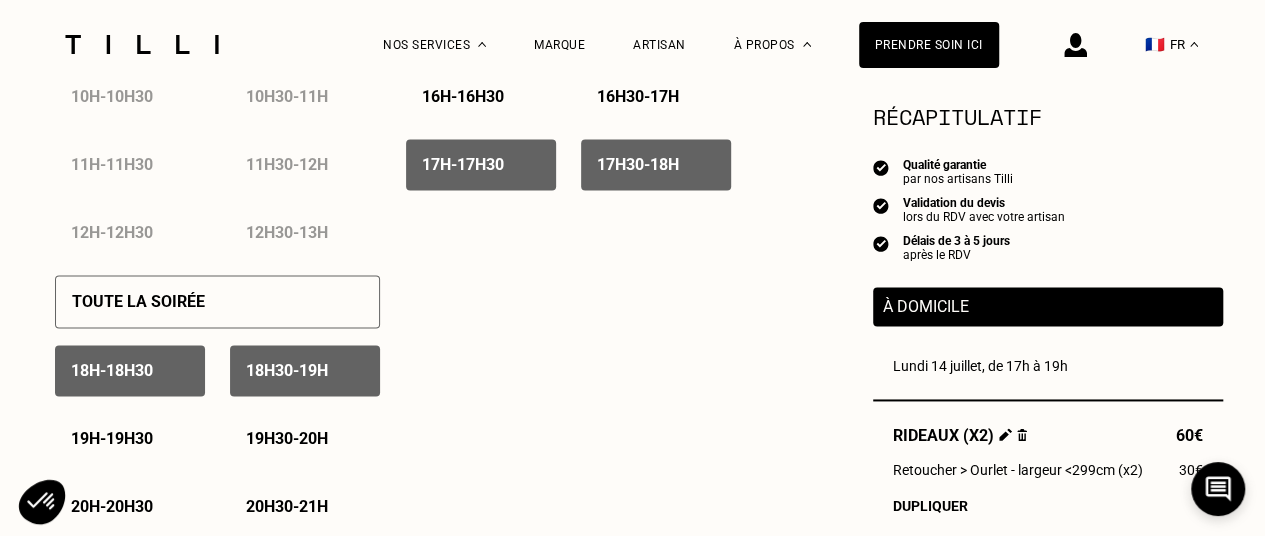 click on "19h  -  19h30" at bounding box center (130, 438) 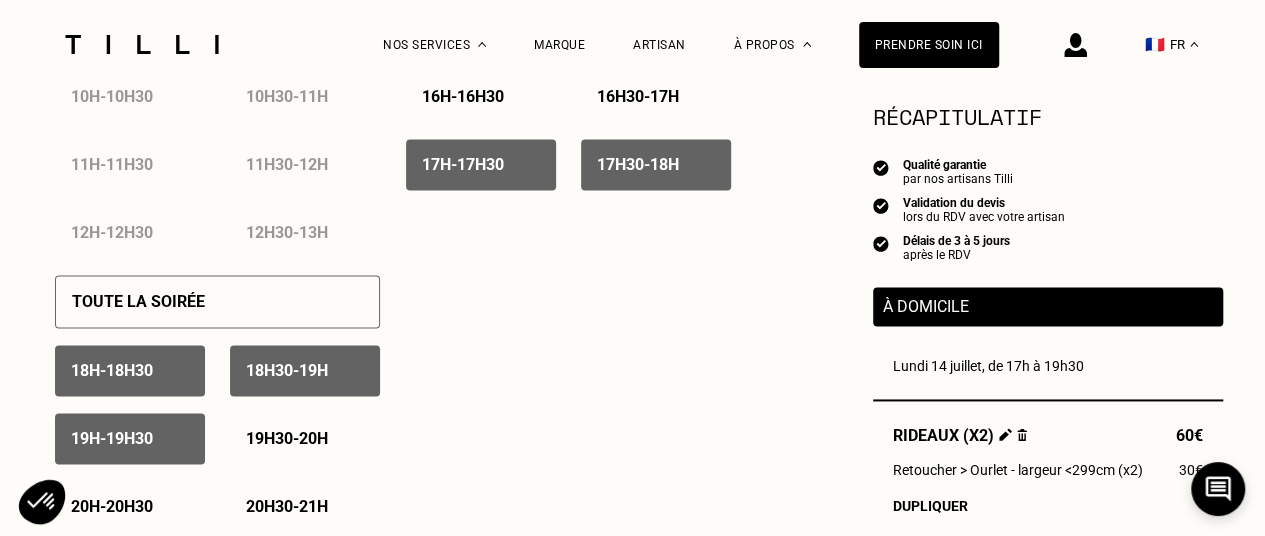 click on "19h30  -  20h" at bounding box center (305, 438) 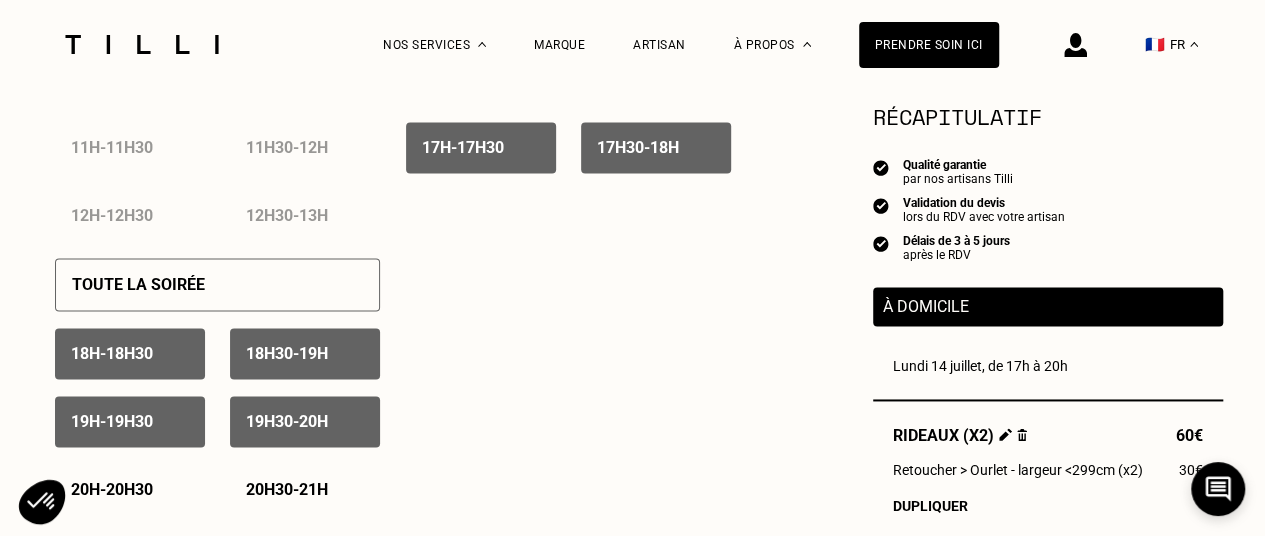 scroll, scrollTop: 1642, scrollLeft: 0, axis: vertical 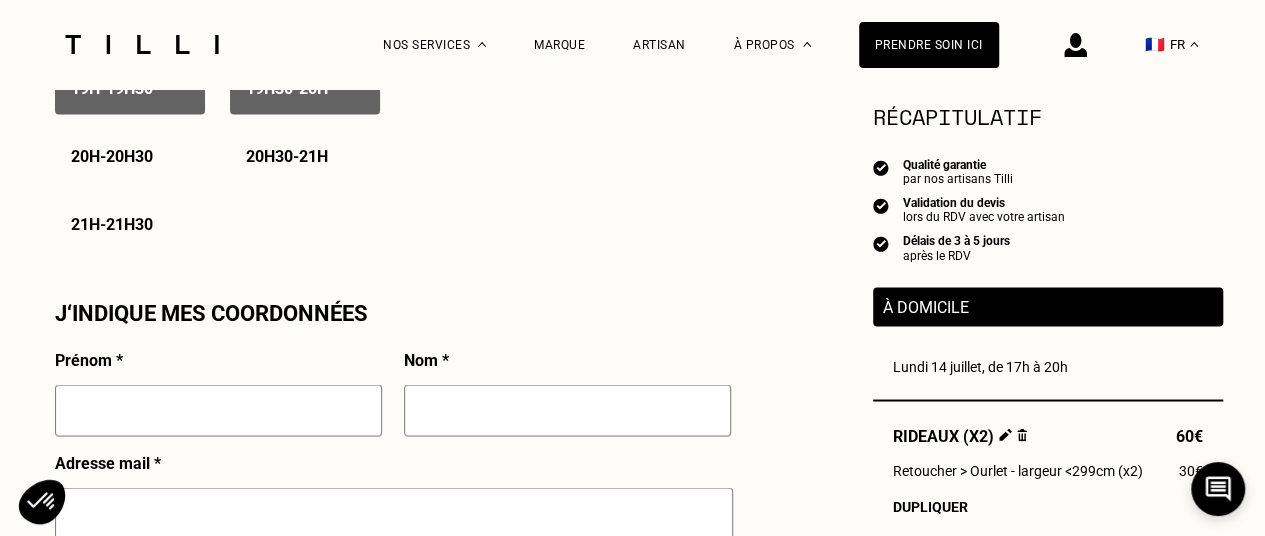 click at bounding box center [218, 410] 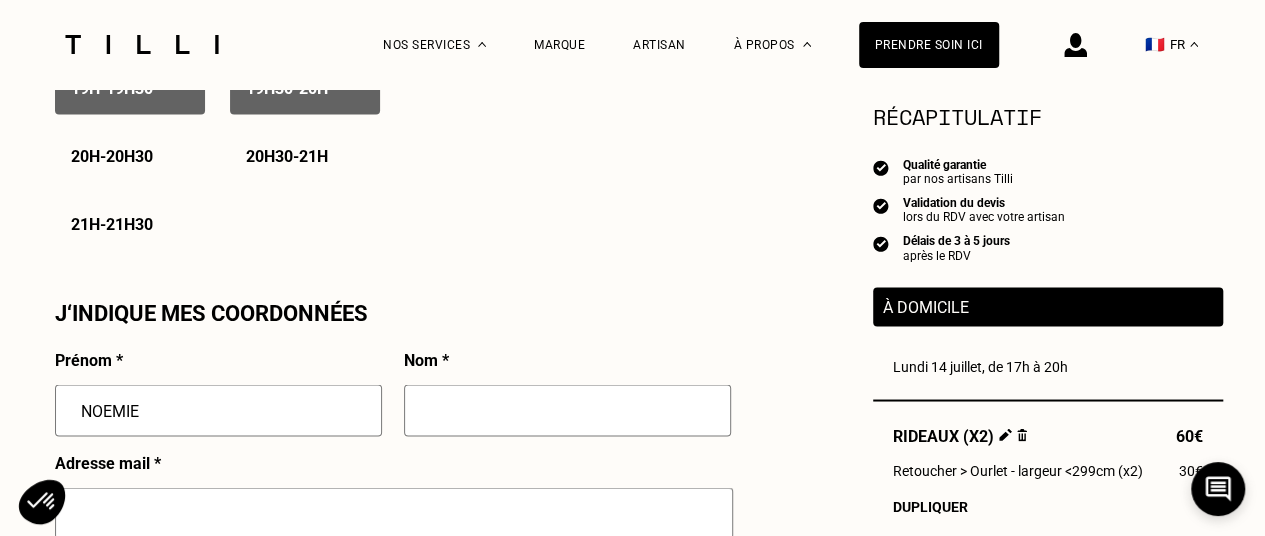 type on "NOEMIE" 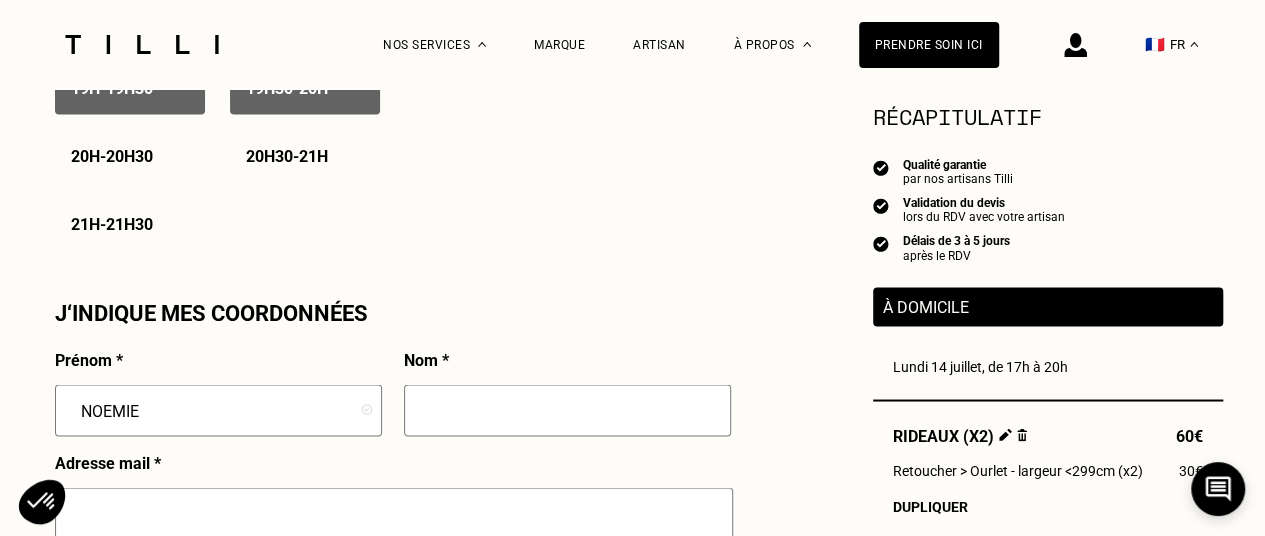 click at bounding box center (567, 410) 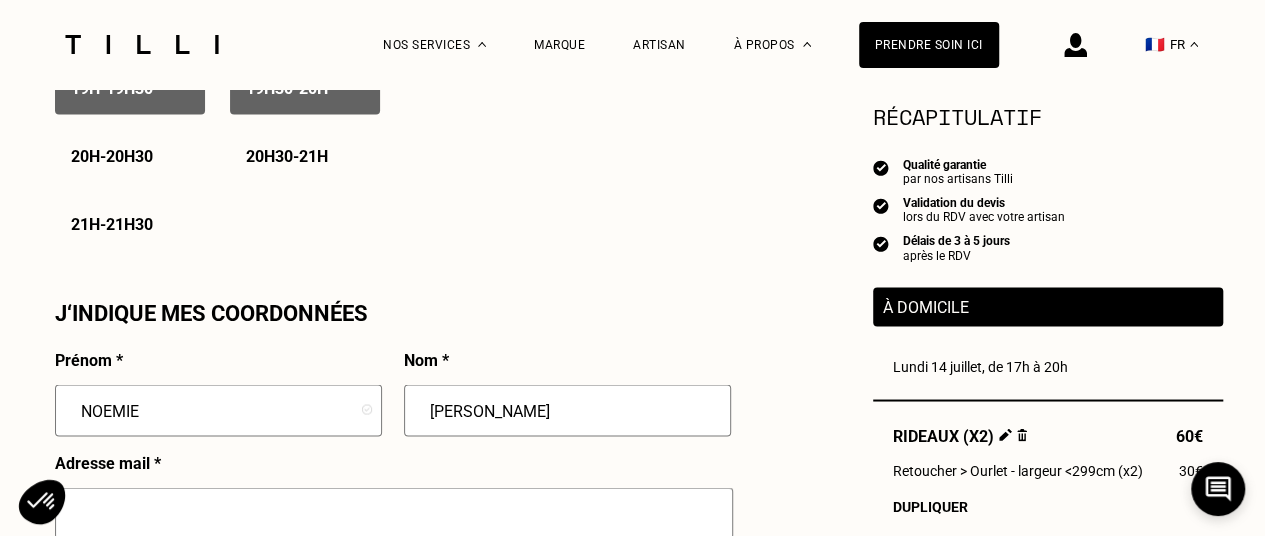 scroll, scrollTop: 1730, scrollLeft: 0, axis: vertical 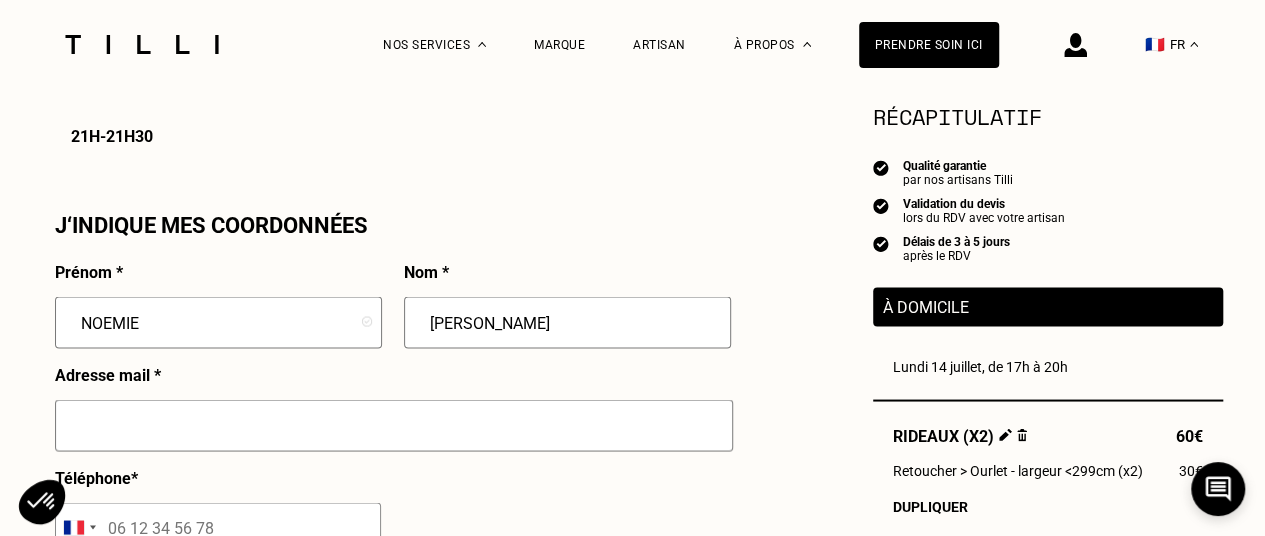 type on "[PERSON_NAME]" 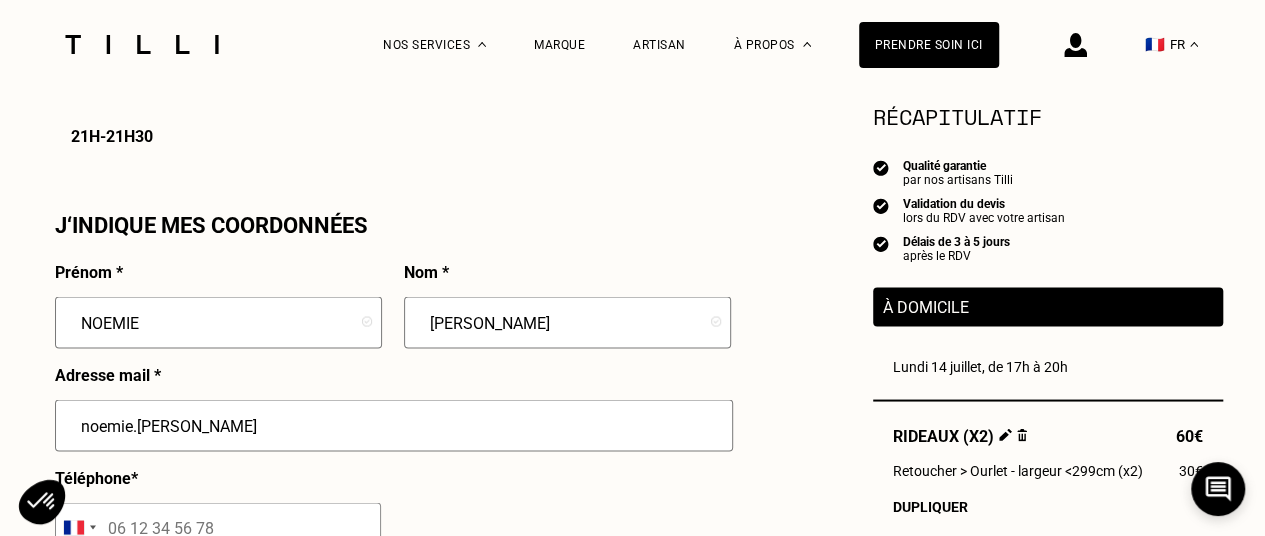 click on "noemie.[PERSON_NAME]" at bounding box center [394, 425] 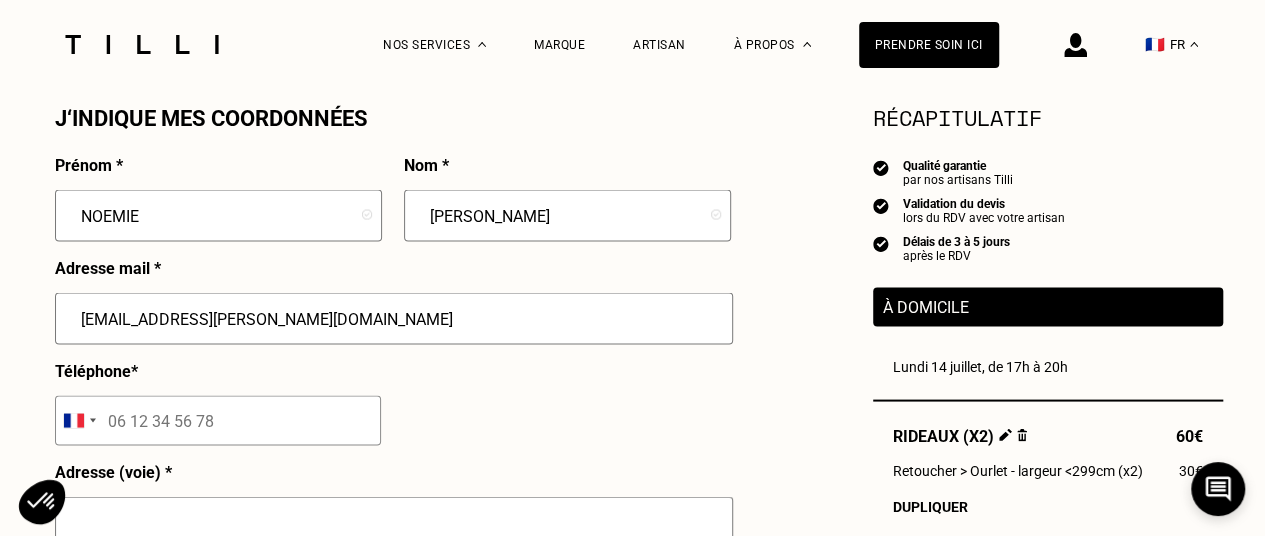 scroll, scrollTop: 1838, scrollLeft: 0, axis: vertical 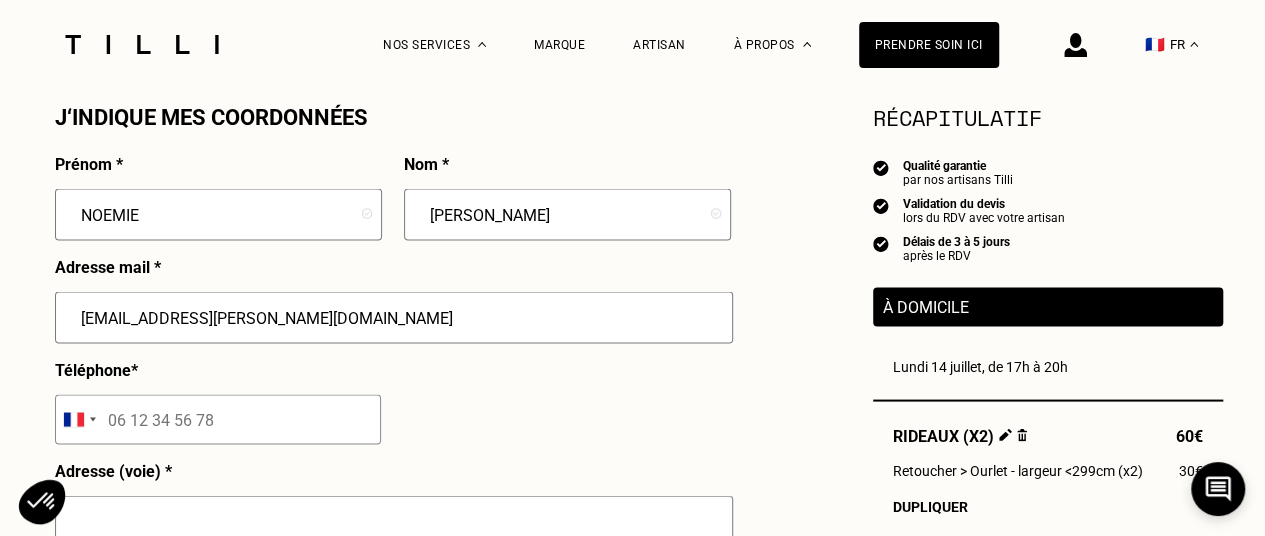 type on "[EMAIL_ADDRESS][PERSON_NAME][DOMAIN_NAME]" 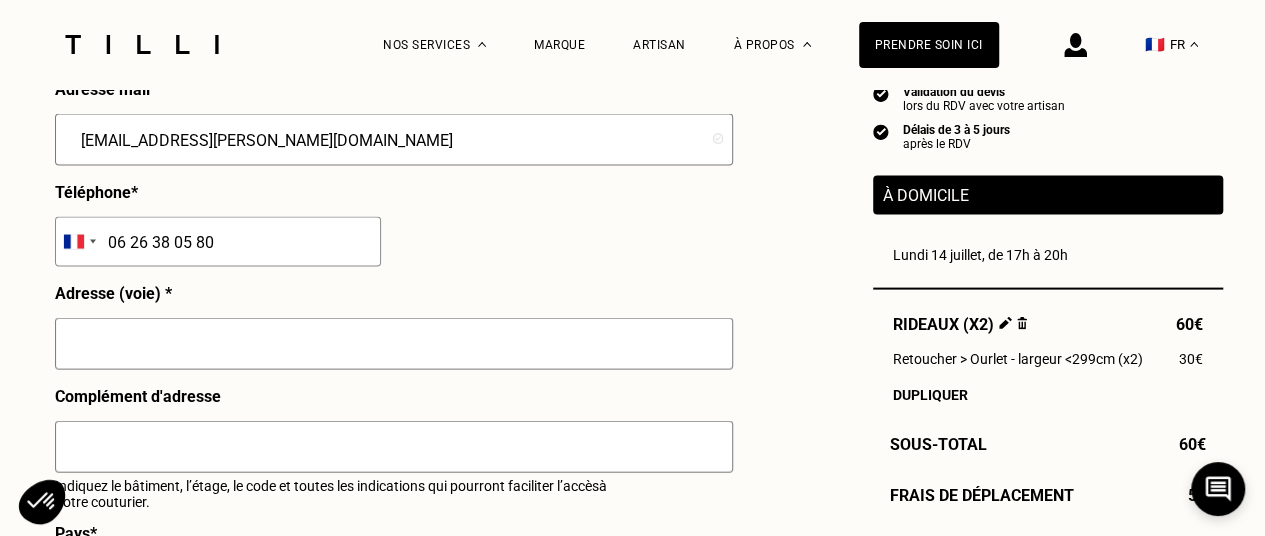 scroll, scrollTop: 2016, scrollLeft: 0, axis: vertical 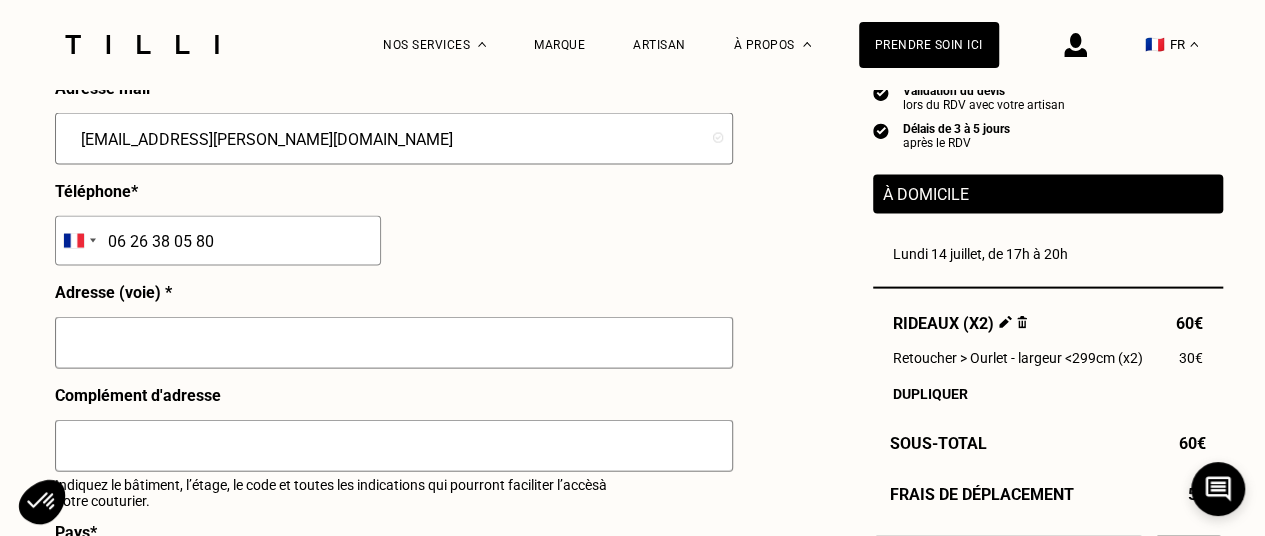 type on "06 26 38 05 80" 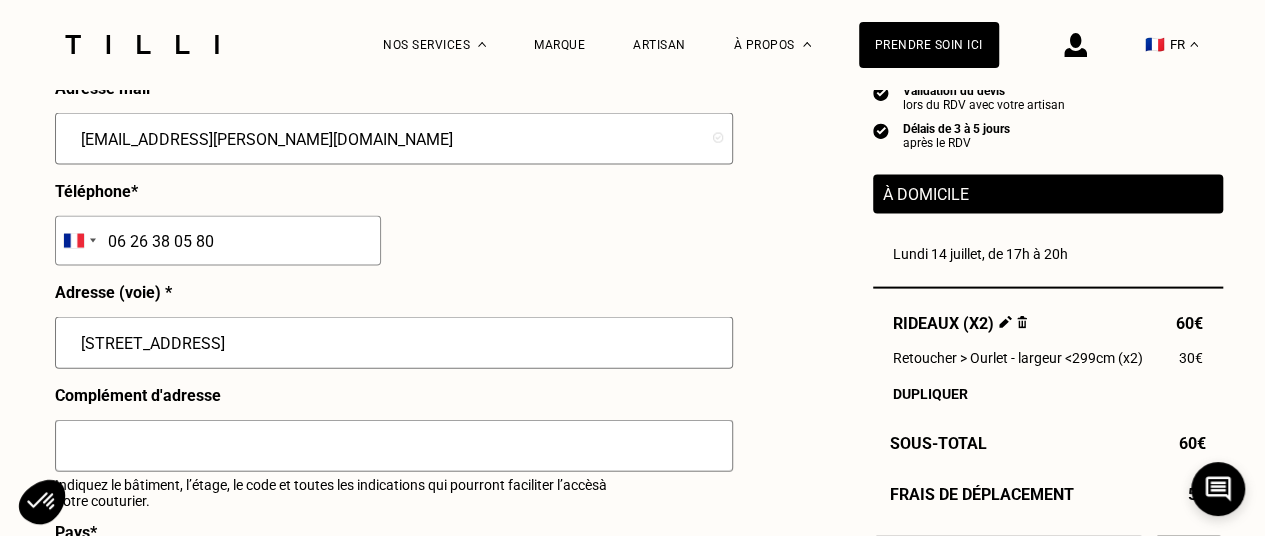 type on "[STREET_ADDRESS]" 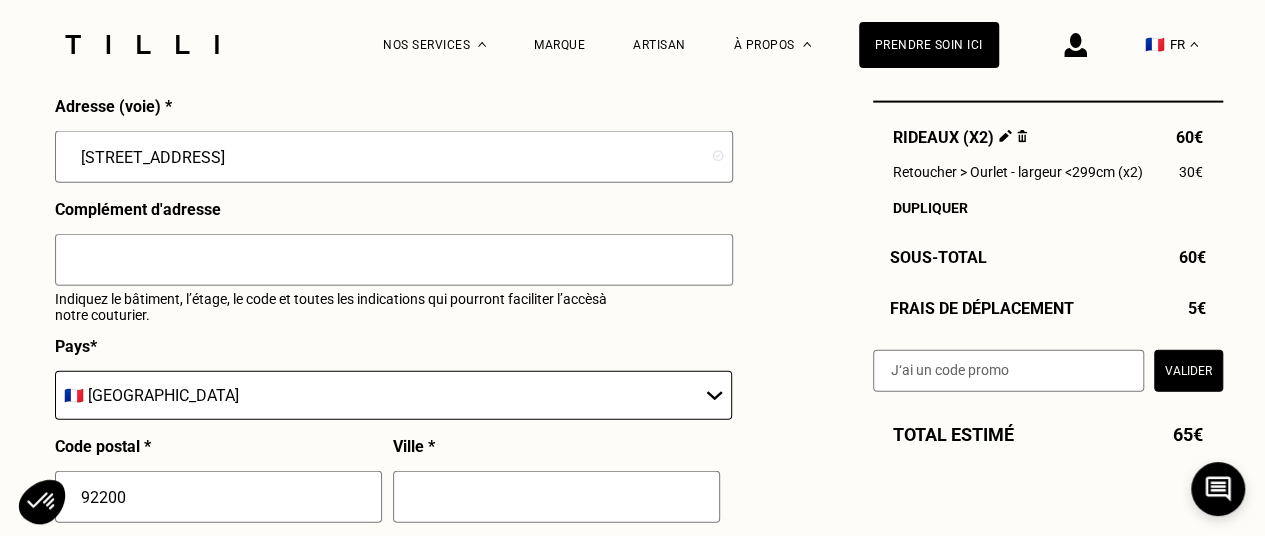 scroll, scrollTop: 2315, scrollLeft: 0, axis: vertical 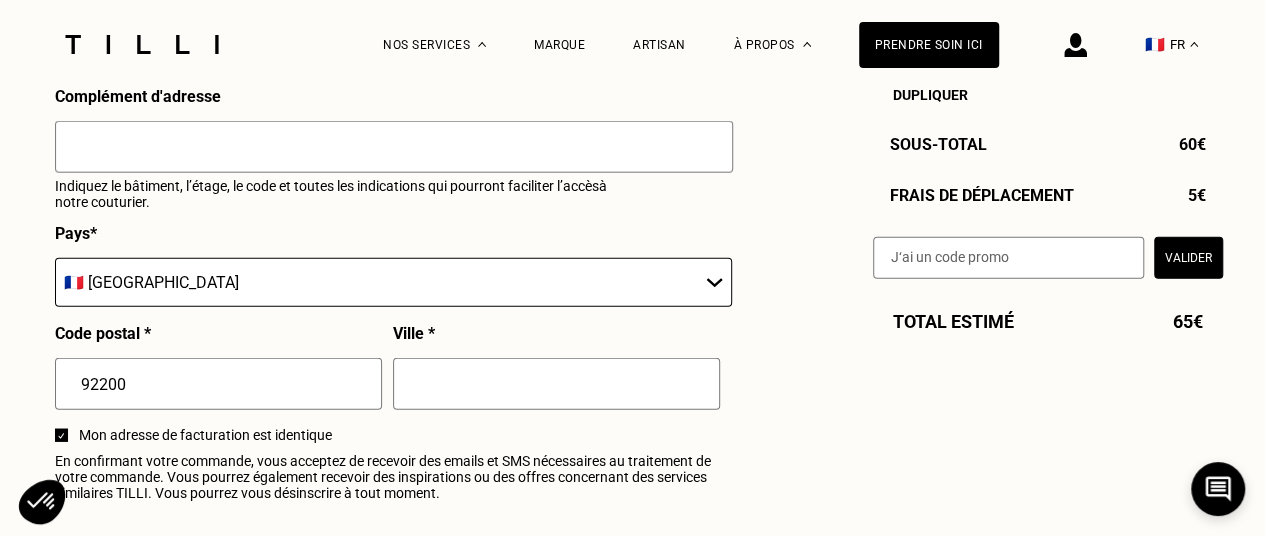 click at bounding box center [556, 384] 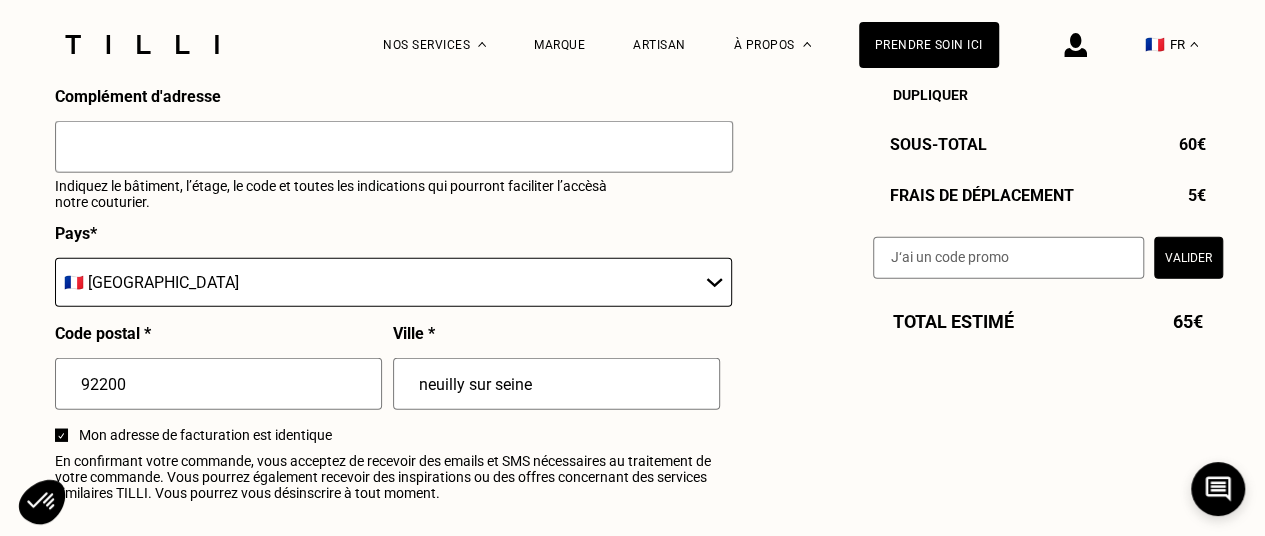 type on "neuilly sur seine" 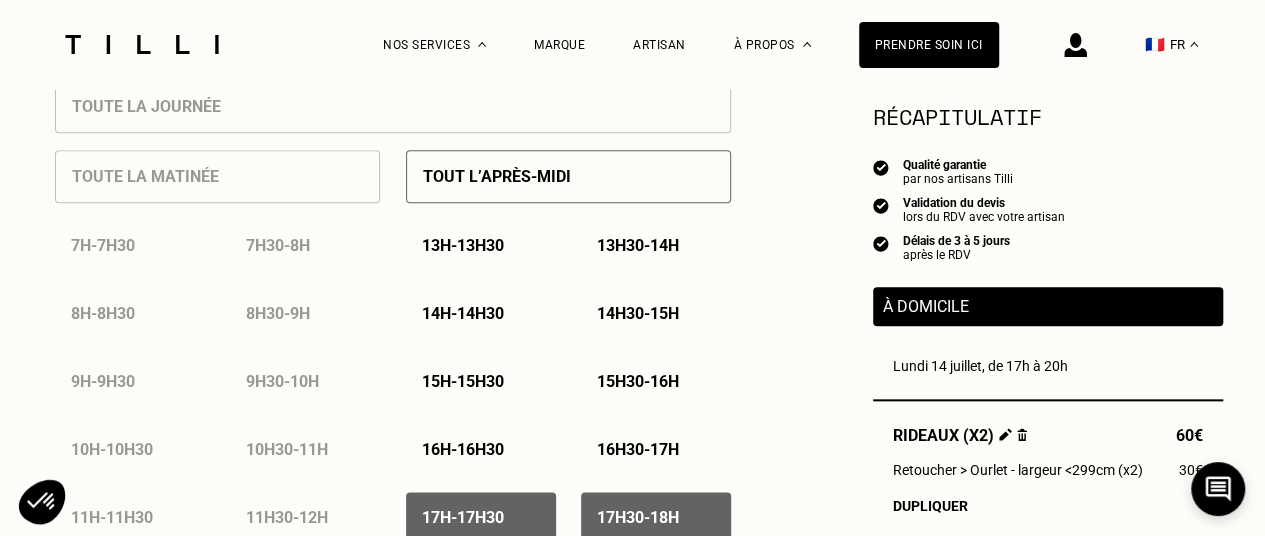 scroll, scrollTop: 940, scrollLeft: 0, axis: vertical 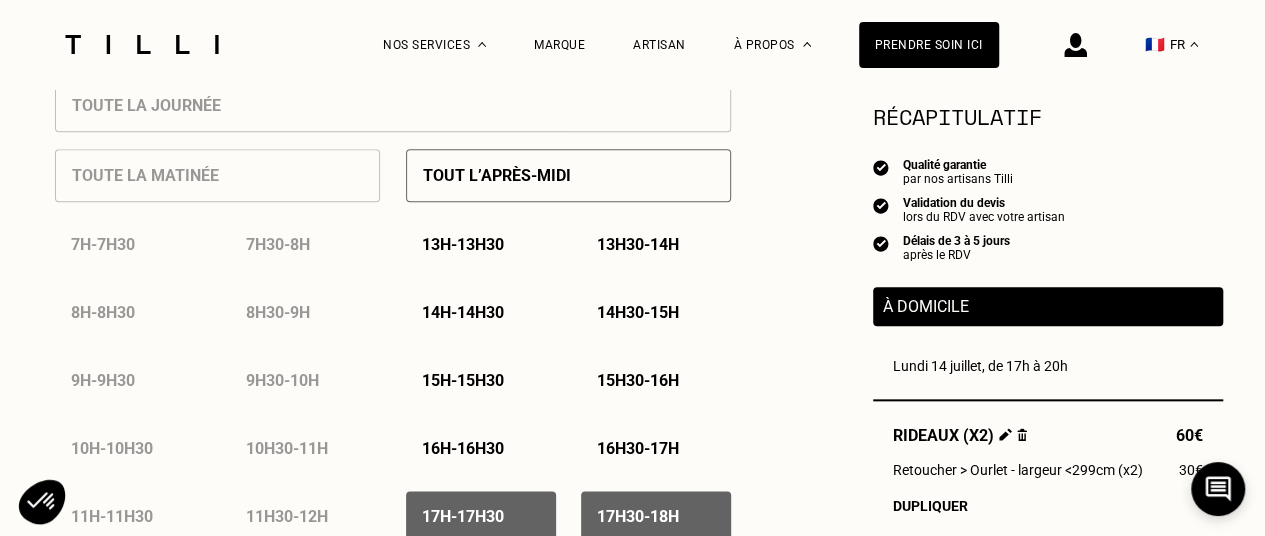 click on "Tout l’après-midi" at bounding box center (568, 175) 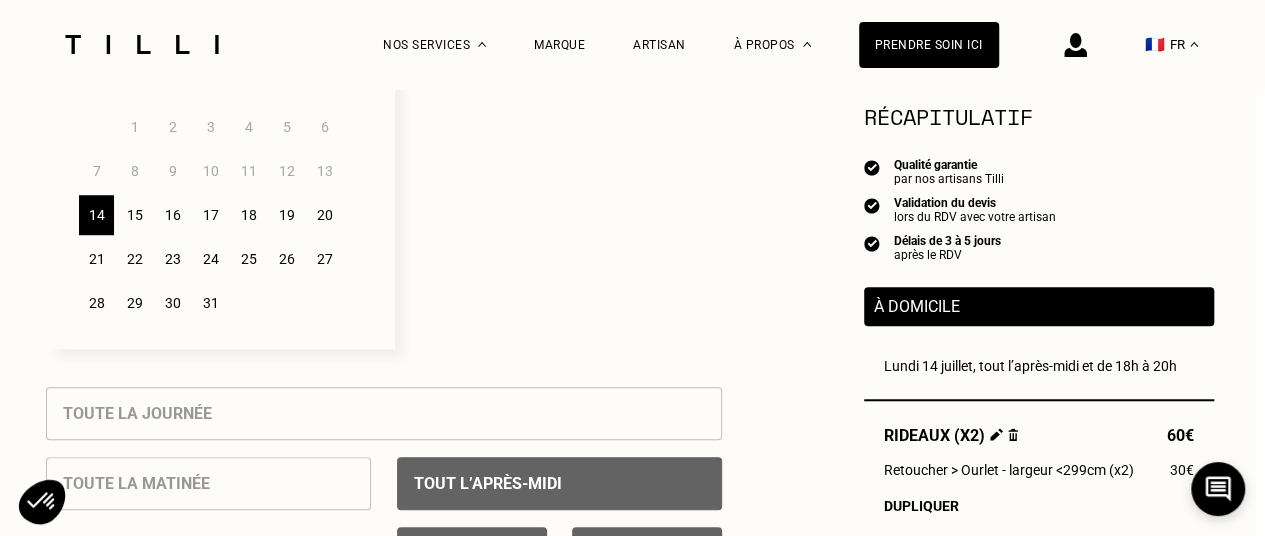 scroll, scrollTop: 633, scrollLeft: 9, axis: both 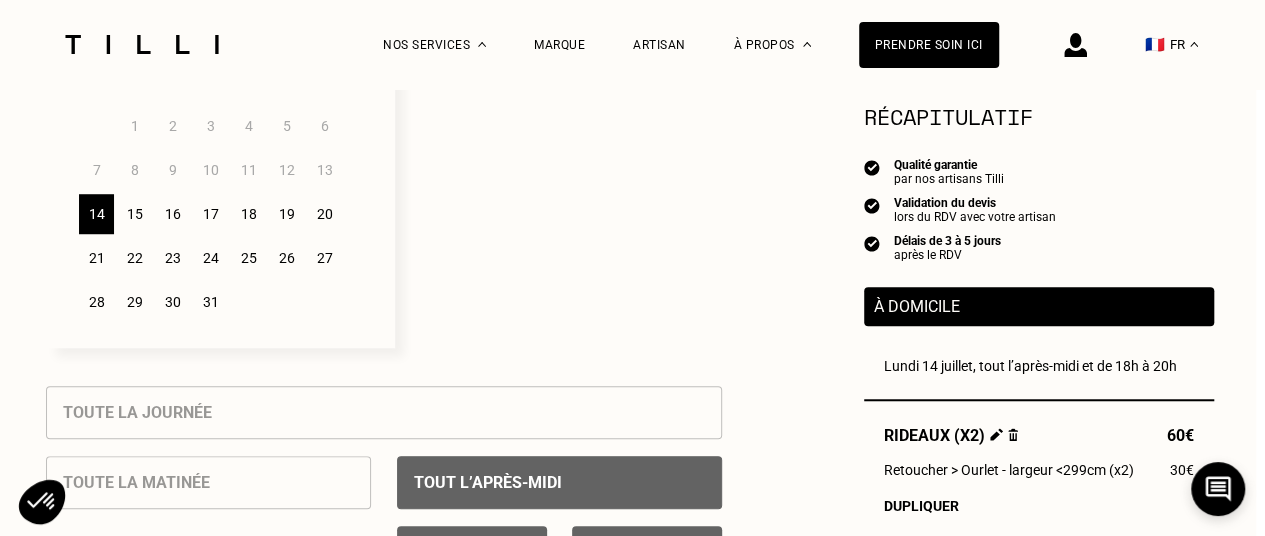 click on "15" at bounding box center (134, 214) 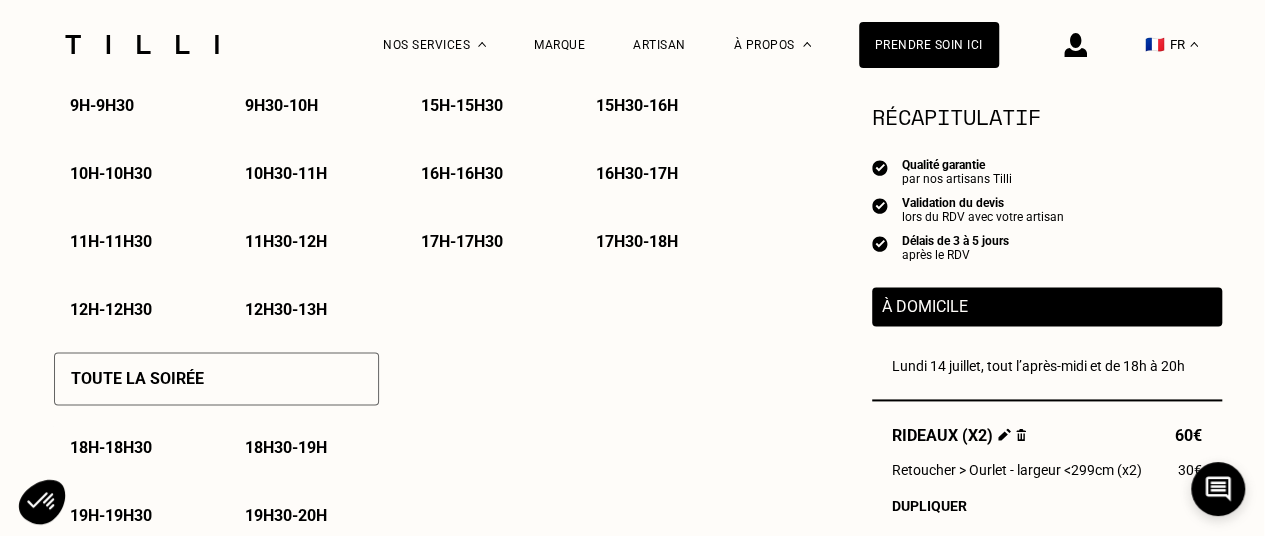 scroll, scrollTop: 1216, scrollLeft: 1, axis: both 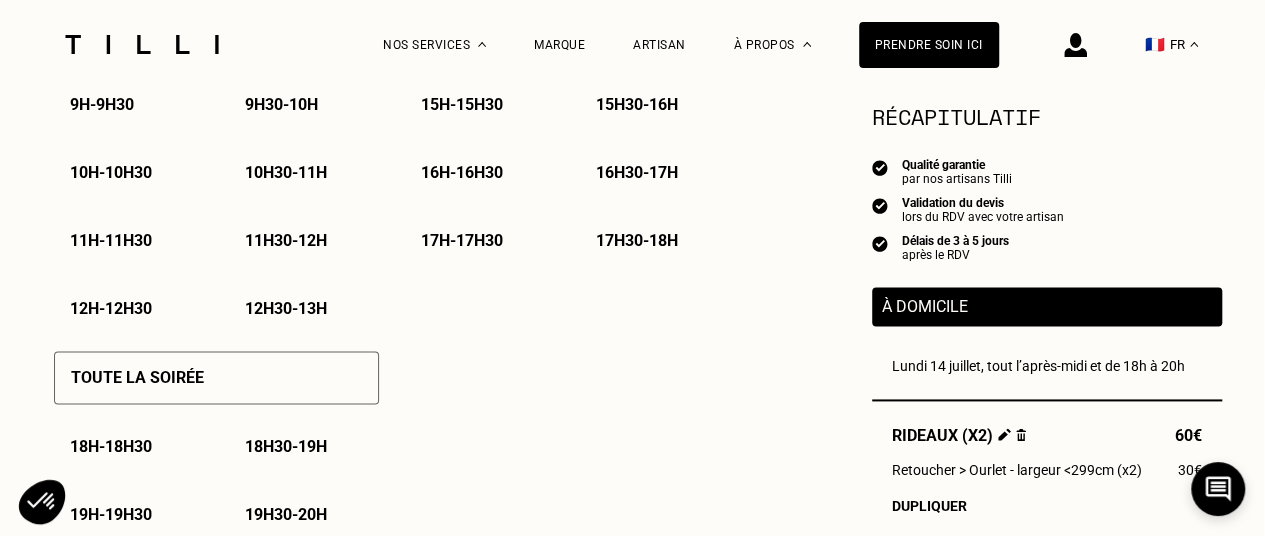 click on "11h  -  11h30" at bounding box center [129, 240] 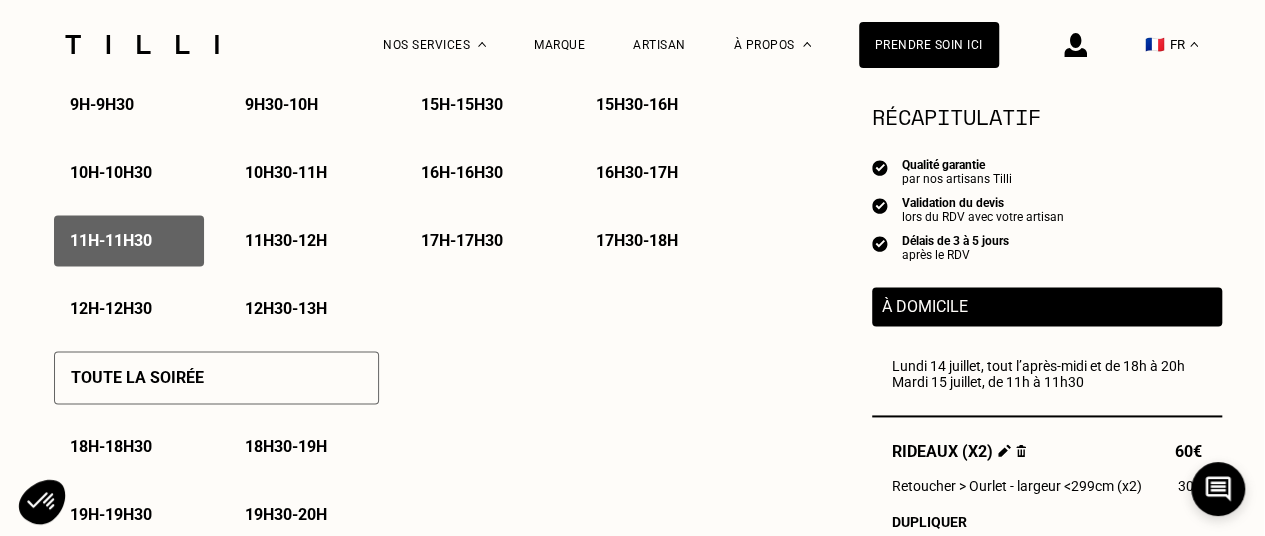 click on "11h30  -  12h" at bounding box center (286, 240) 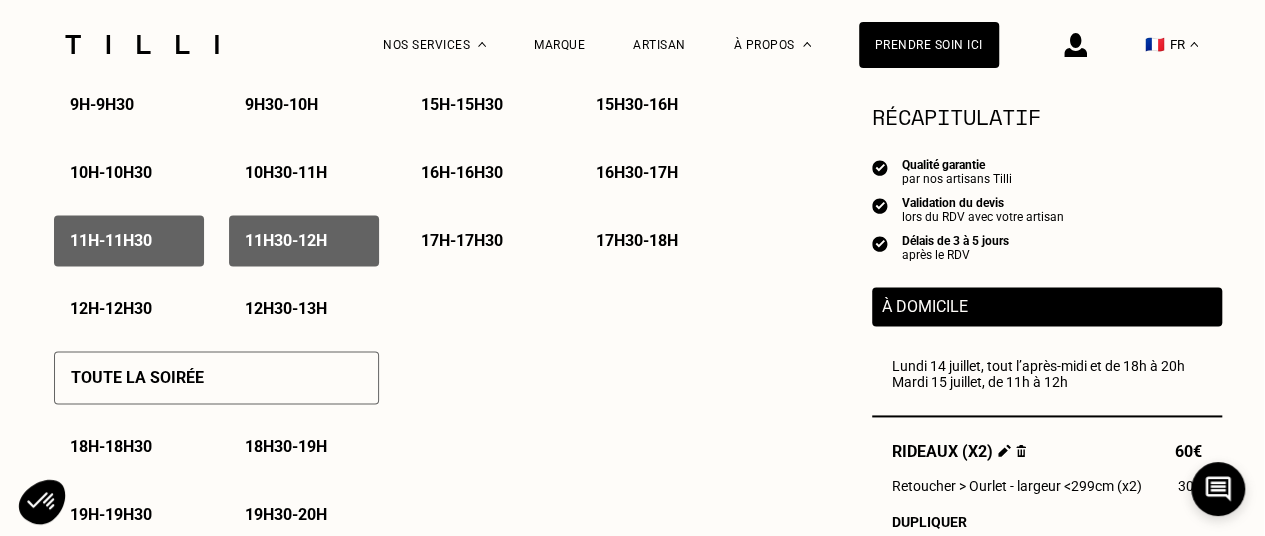 click on "10h30  -  11h" at bounding box center (304, 172) 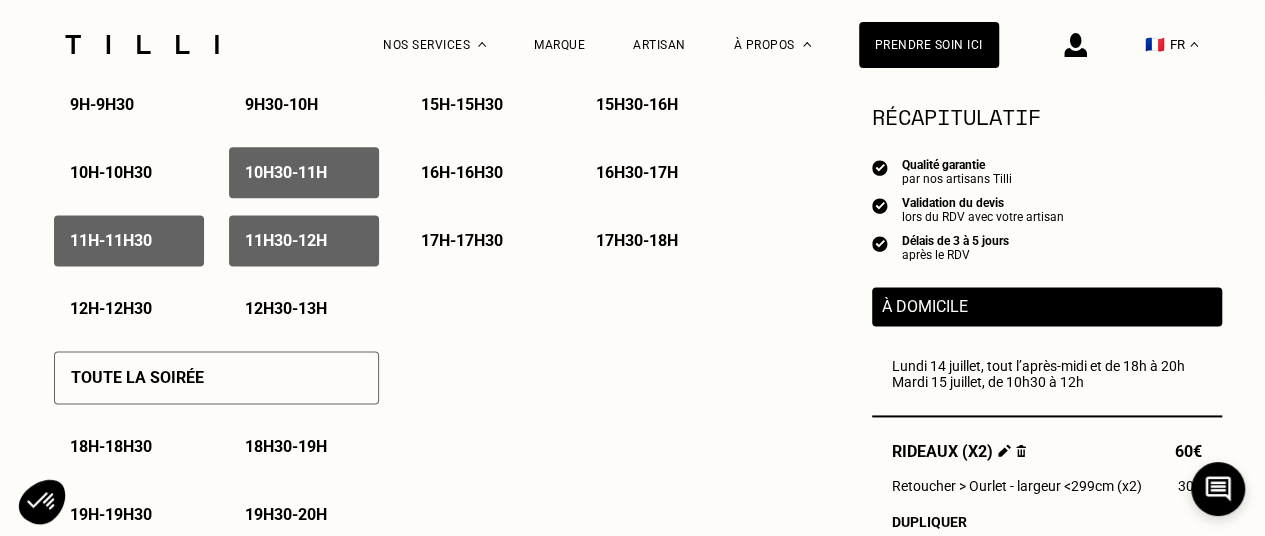 click on "12h  -  12h30" at bounding box center [129, 308] 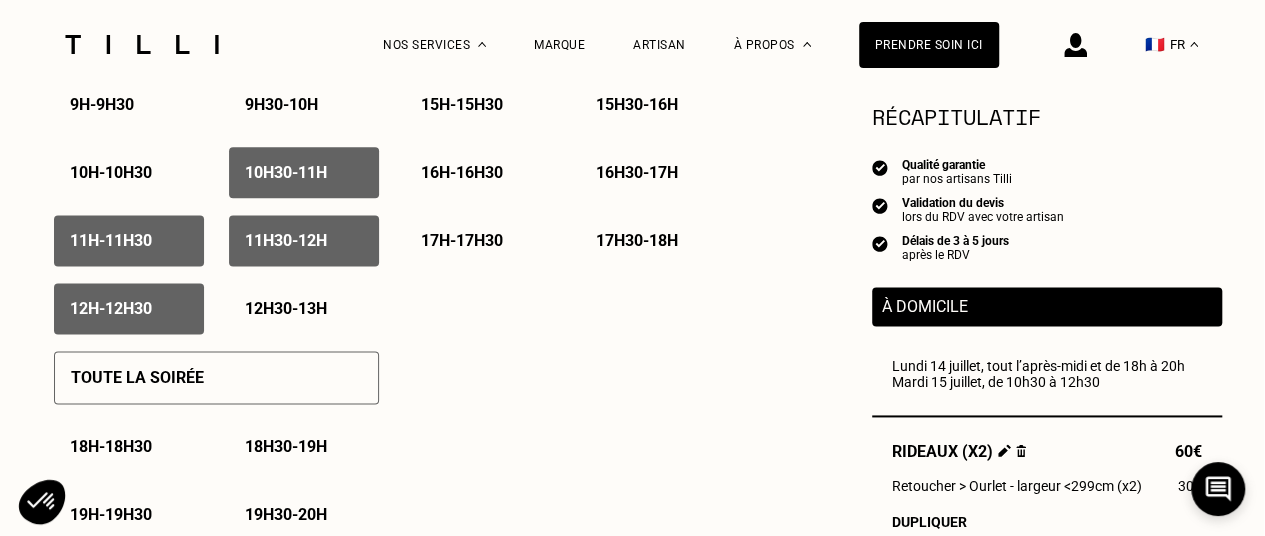 click on "12h30  -  13h" at bounding box center [286, 308] 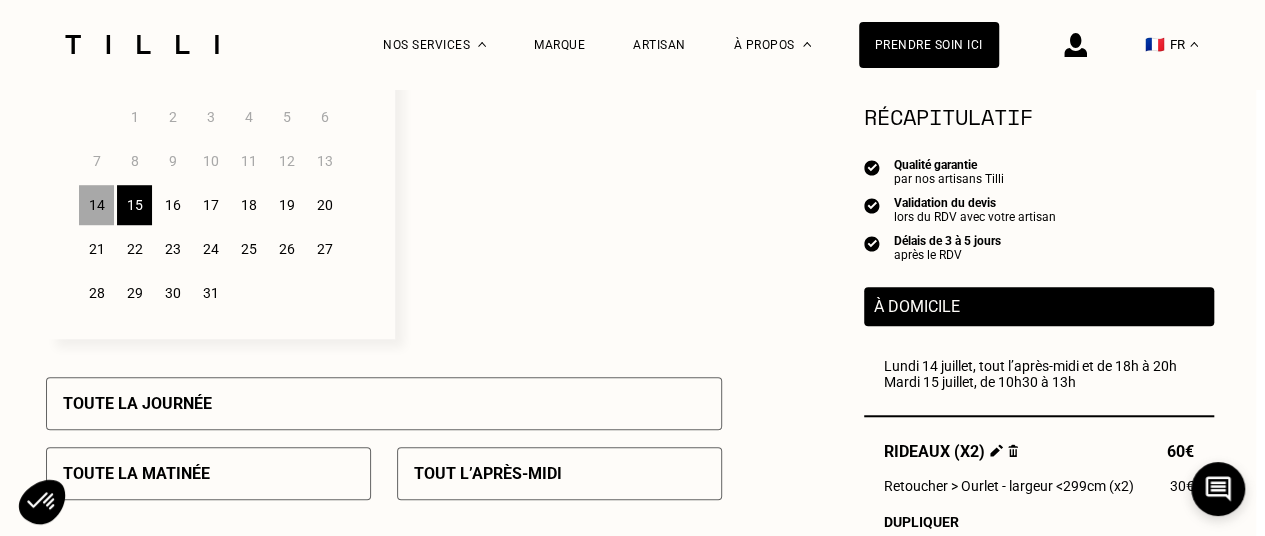 scroll, scrollTop: 977, scrollLeft: 9, axis: both 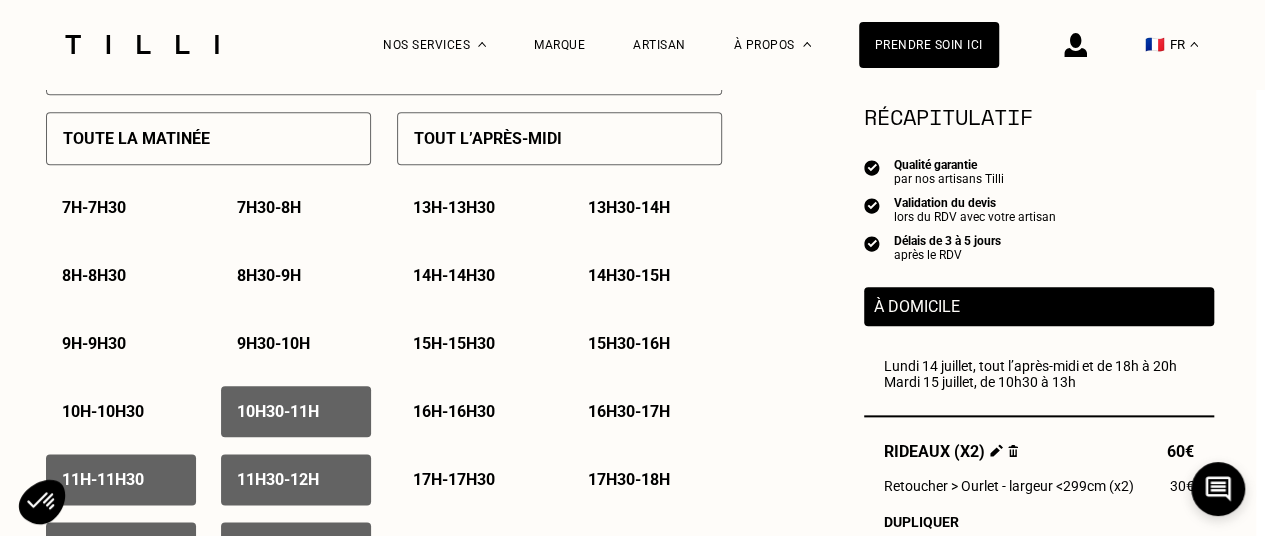 click on "13h  -  13h30" at bounding box center (454, 207) 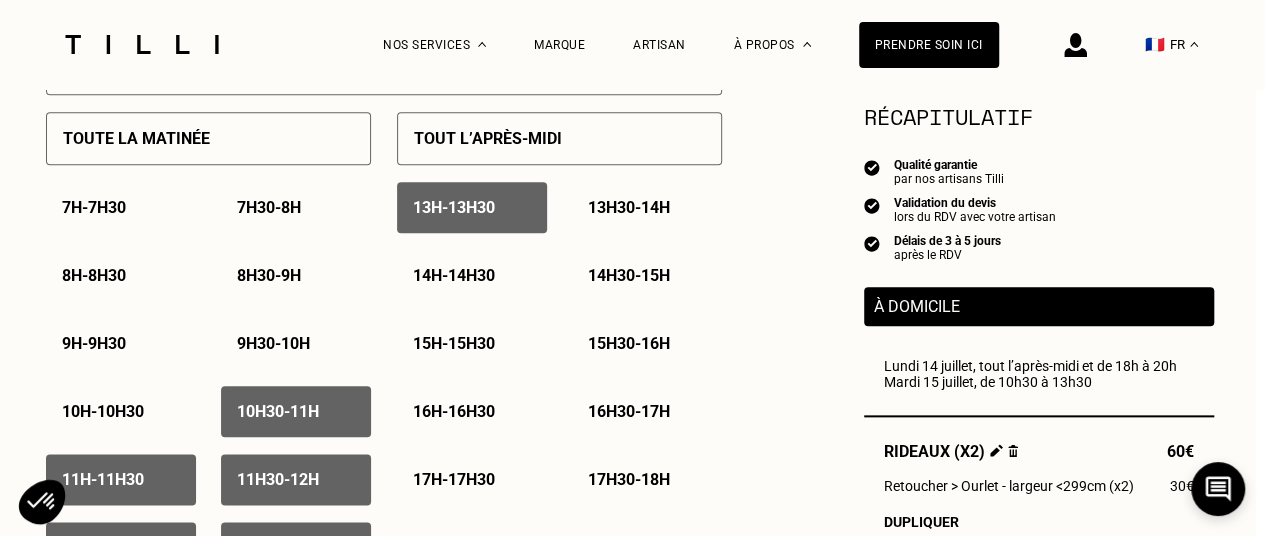 click on "13h30  -  14h" at bounding box center (629, 207) 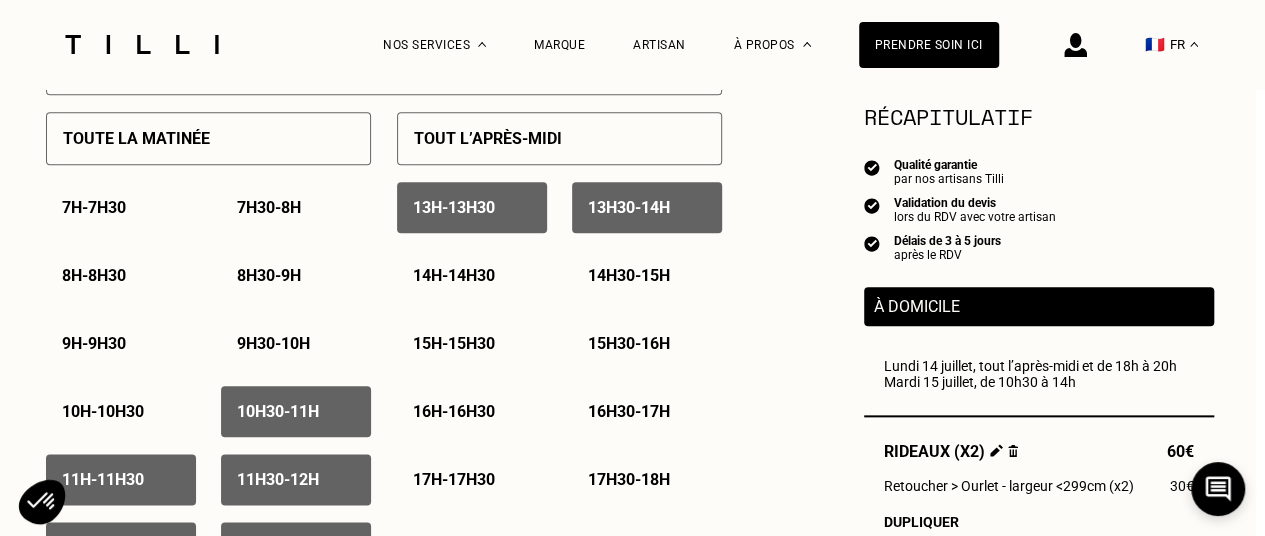 click on "13h30  -  14h" at bounding box center (629, 207) 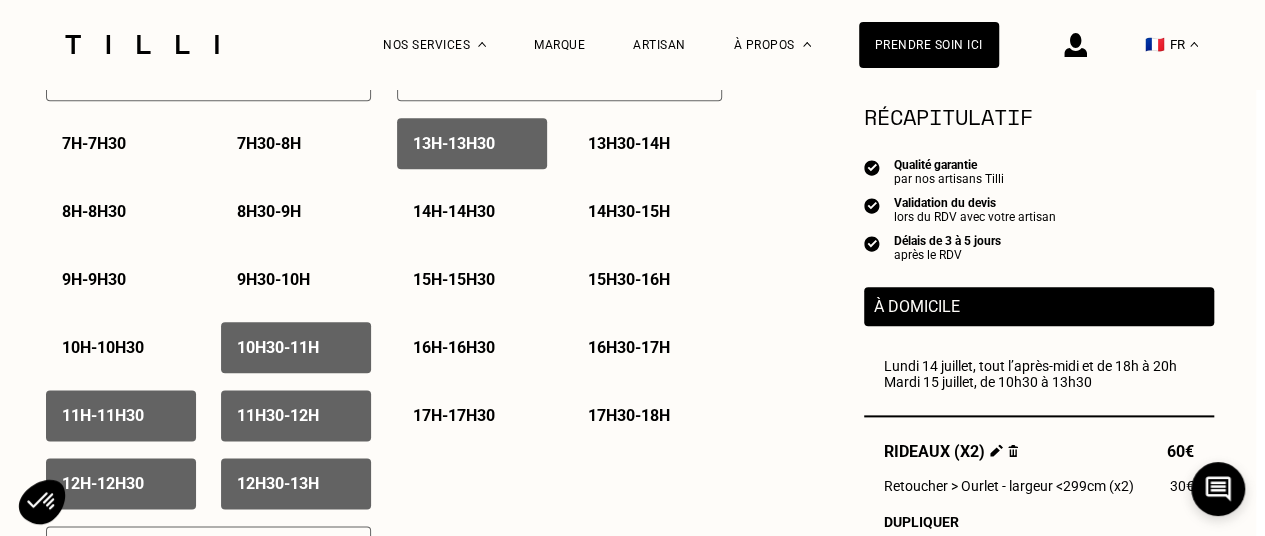 scroll, scrollTop: 1040, scrollLeft: 9, axis: both 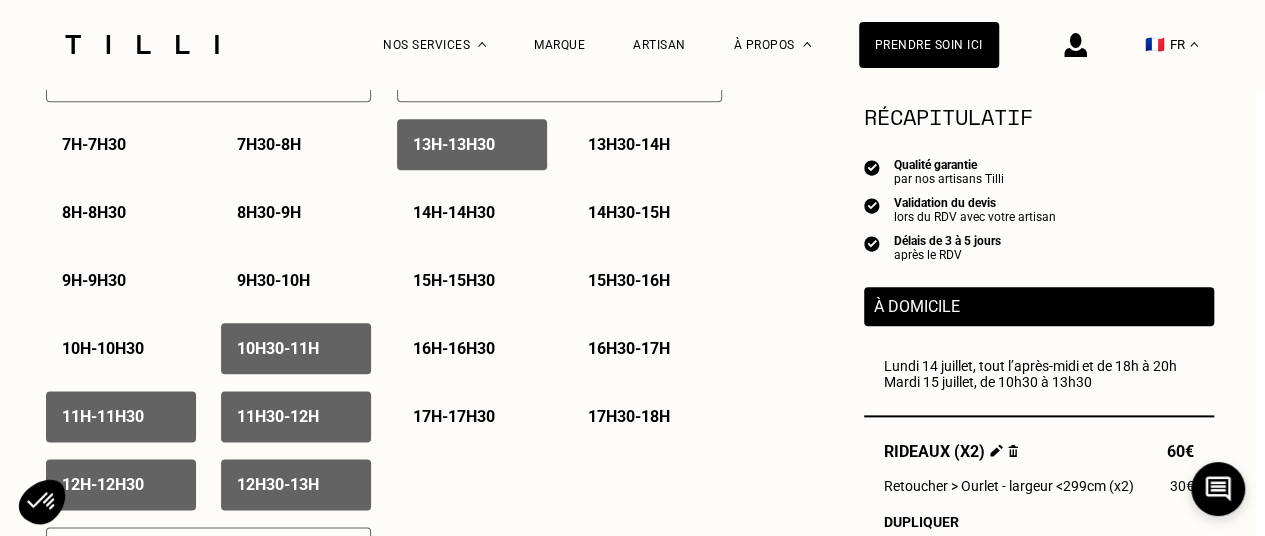 click on "14h30  -  15h" at bounding box center (629, 212) 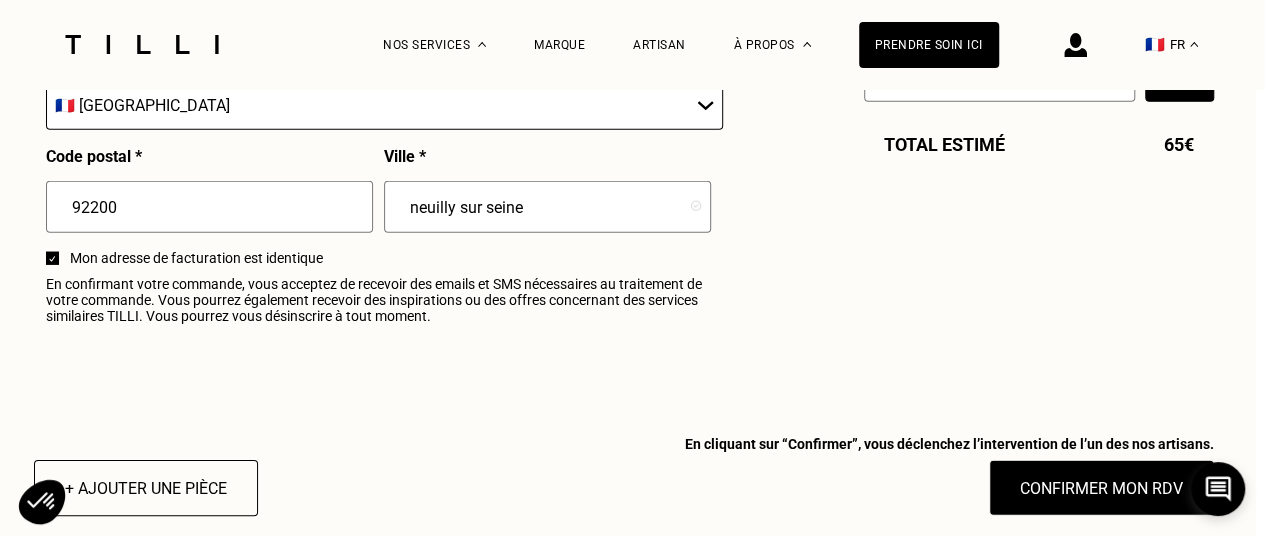 scroll, scrollTop: 2493, scrollLeft: 9, axis: both 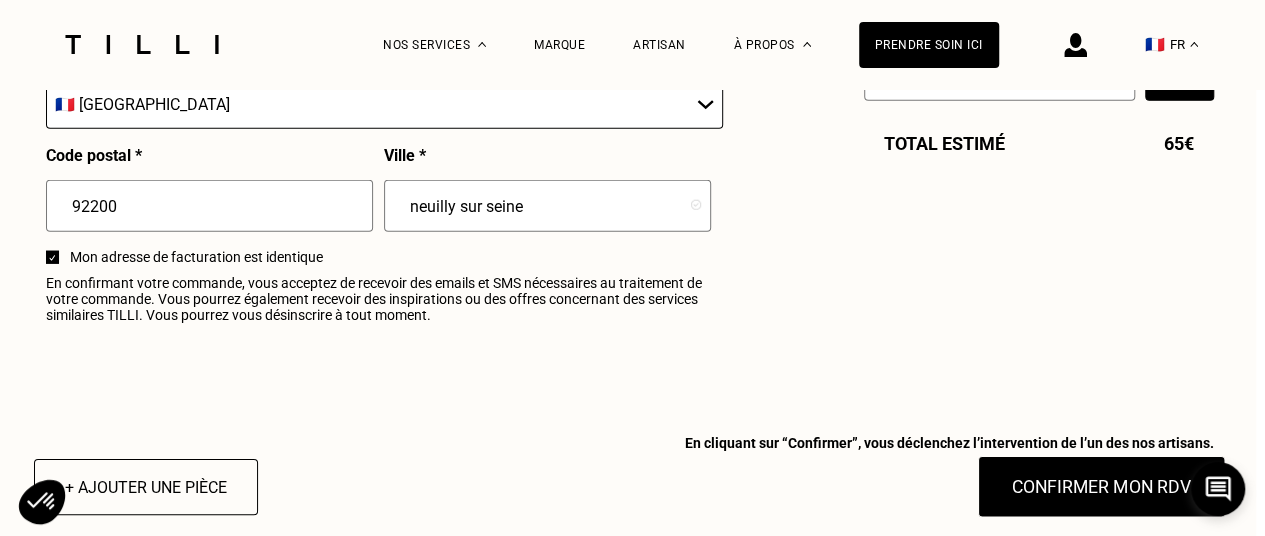 click on "Confirmer mon RDV" at bounding box center [1101, 487] 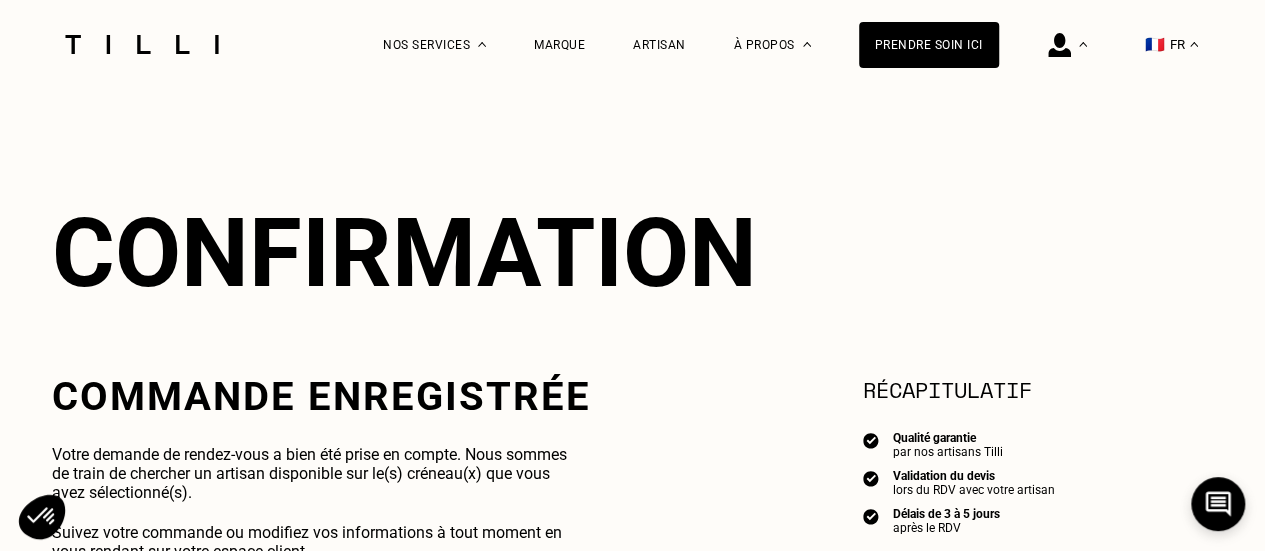 scroll, scrollTop: 0, scrollLeft: 0, axis: both 